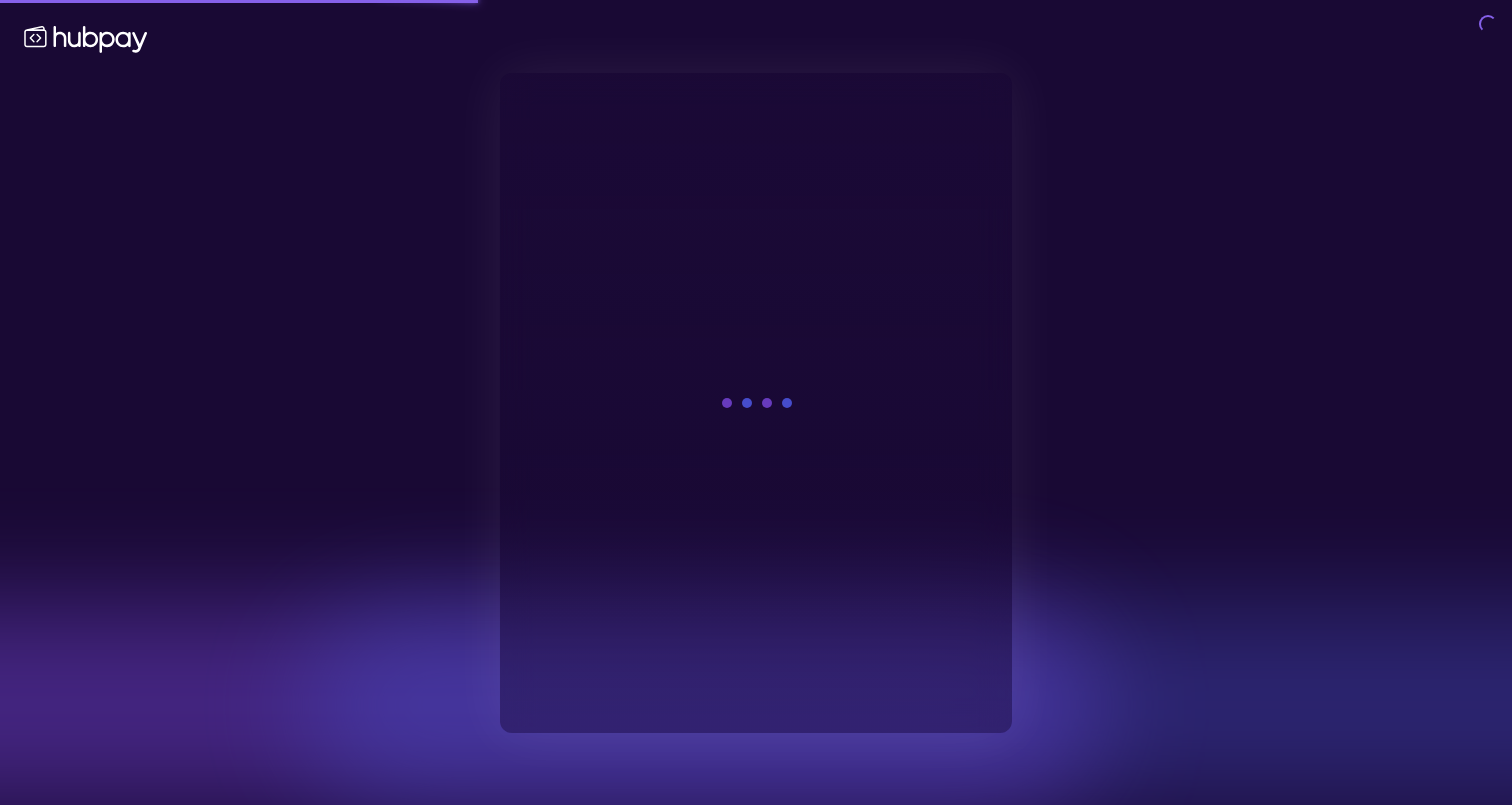 scroll, scrollTop: 0, scrollLeft: 0, axis: both 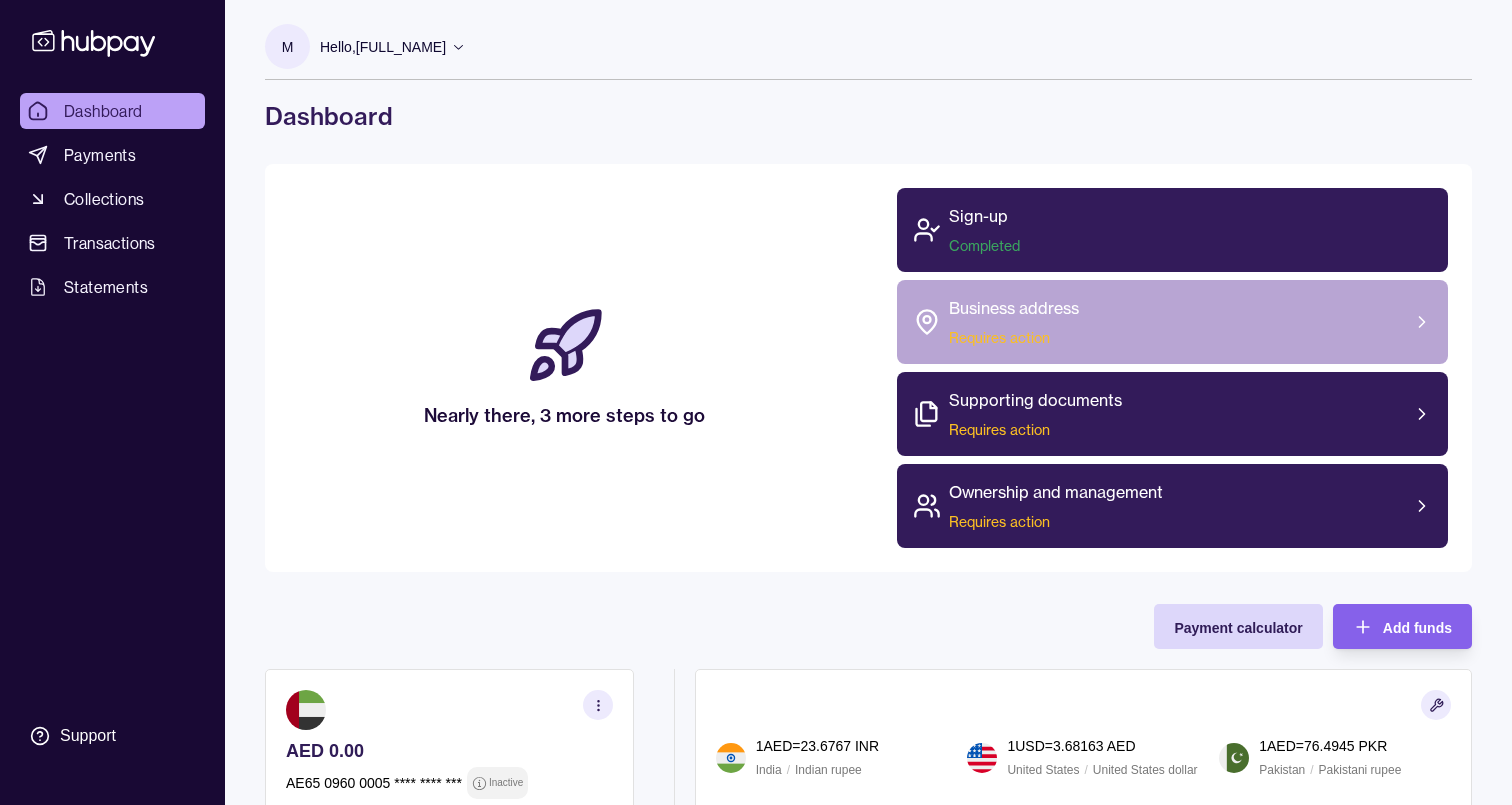 click on "Business address Requires action" at bounding box center [1173, 322] 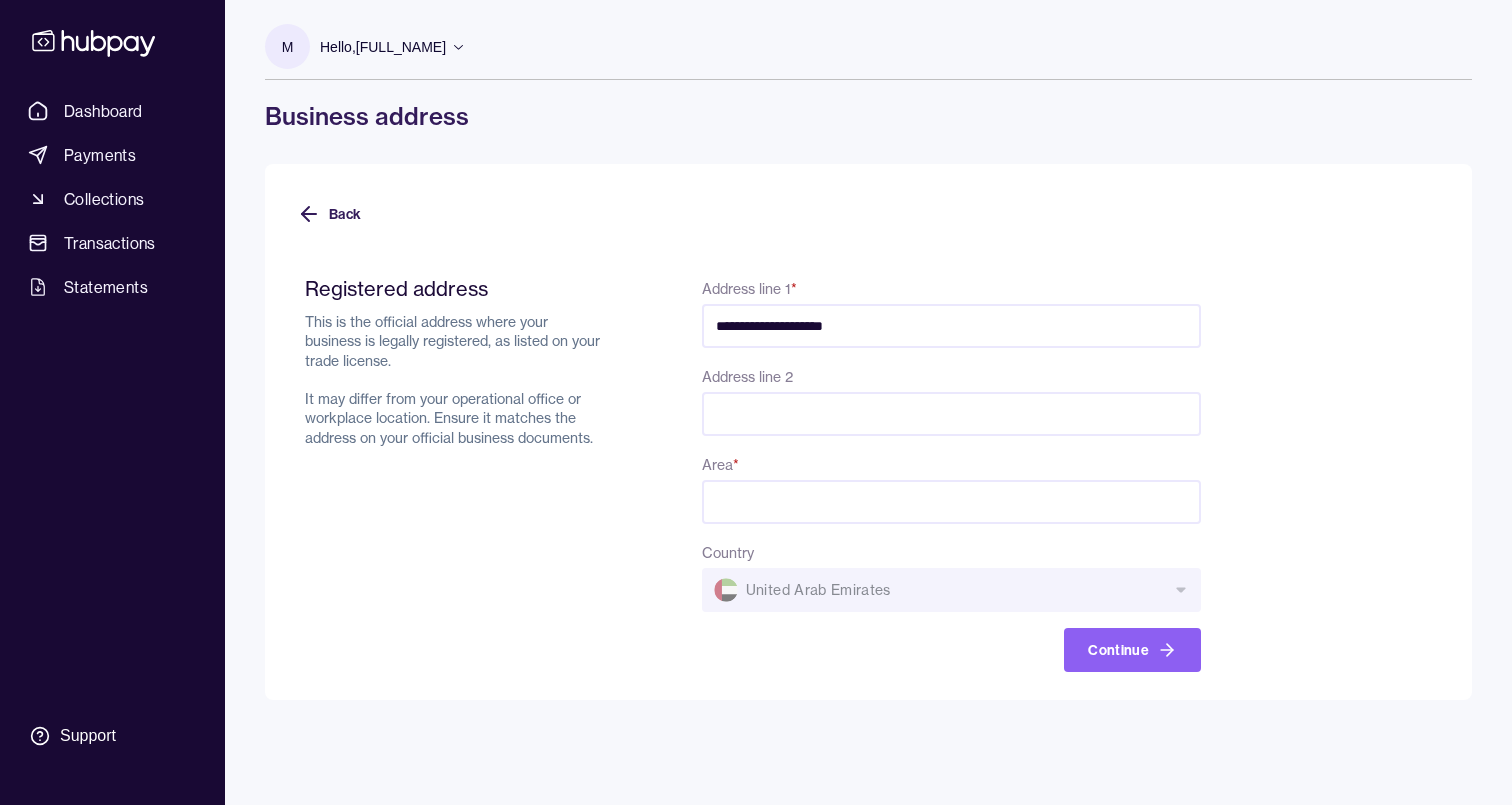 type on "**********" 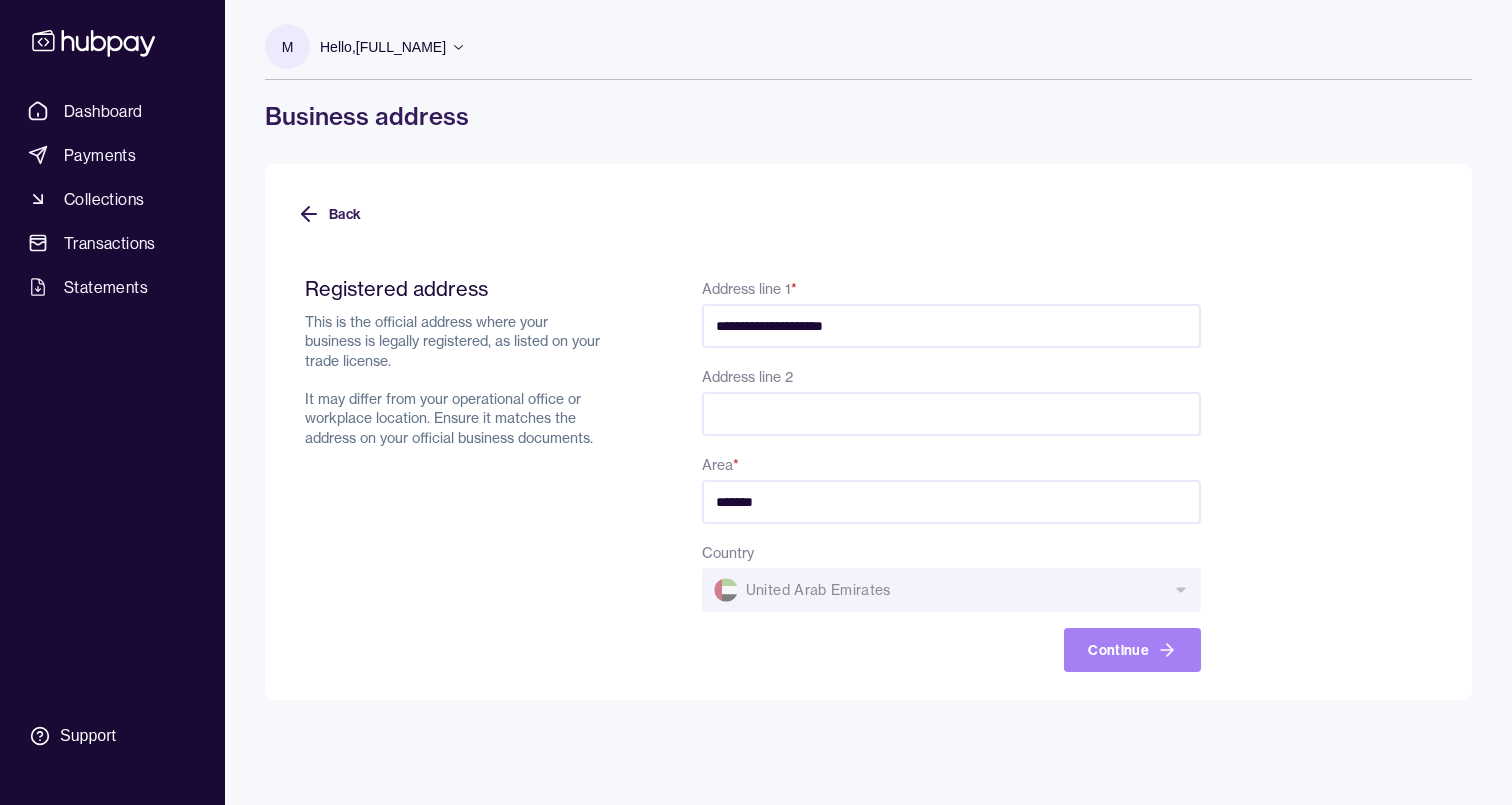 type on "*******" 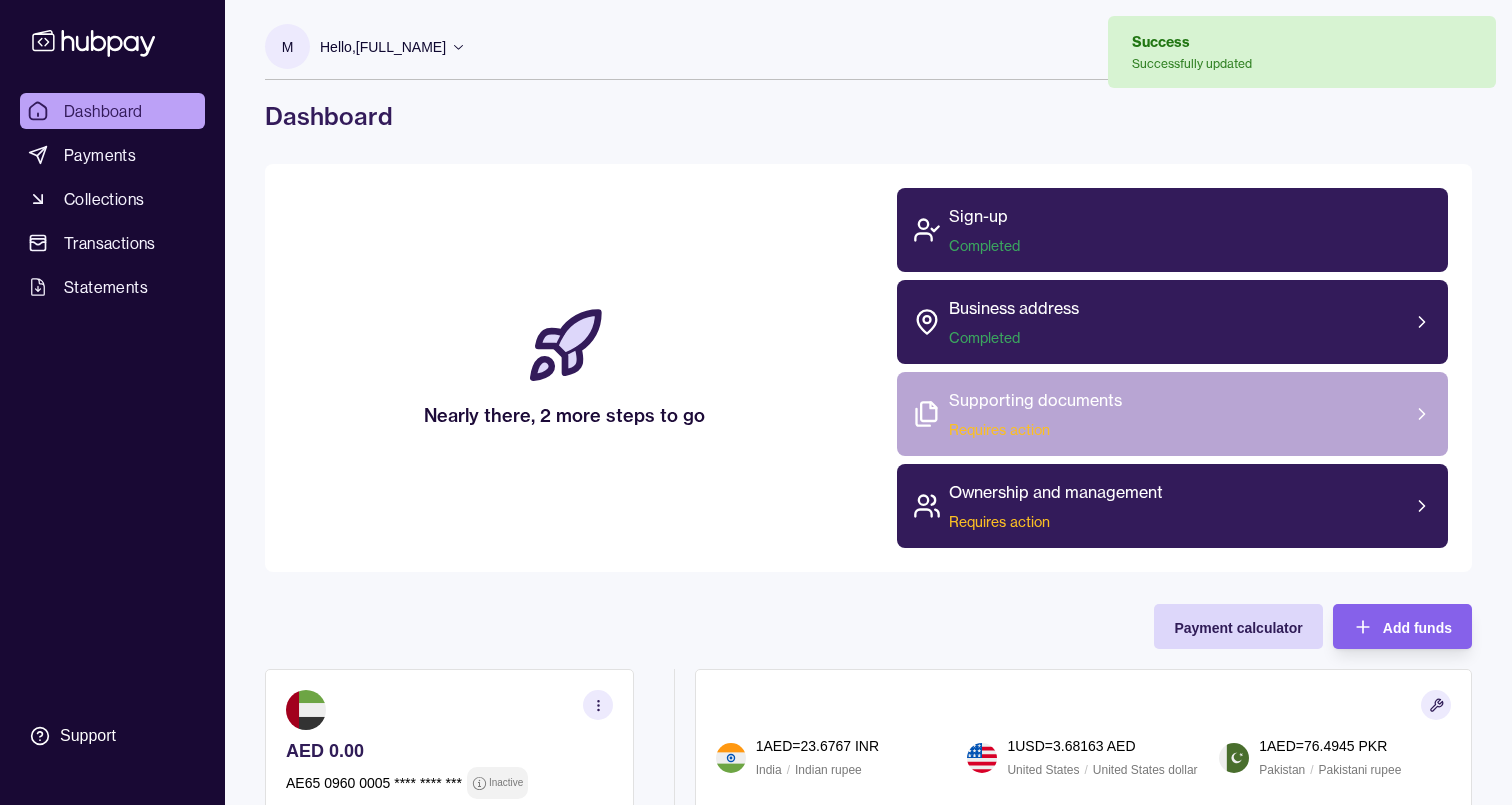 click on "Supporting documents Requires action" at bounding box center [1035, 414] 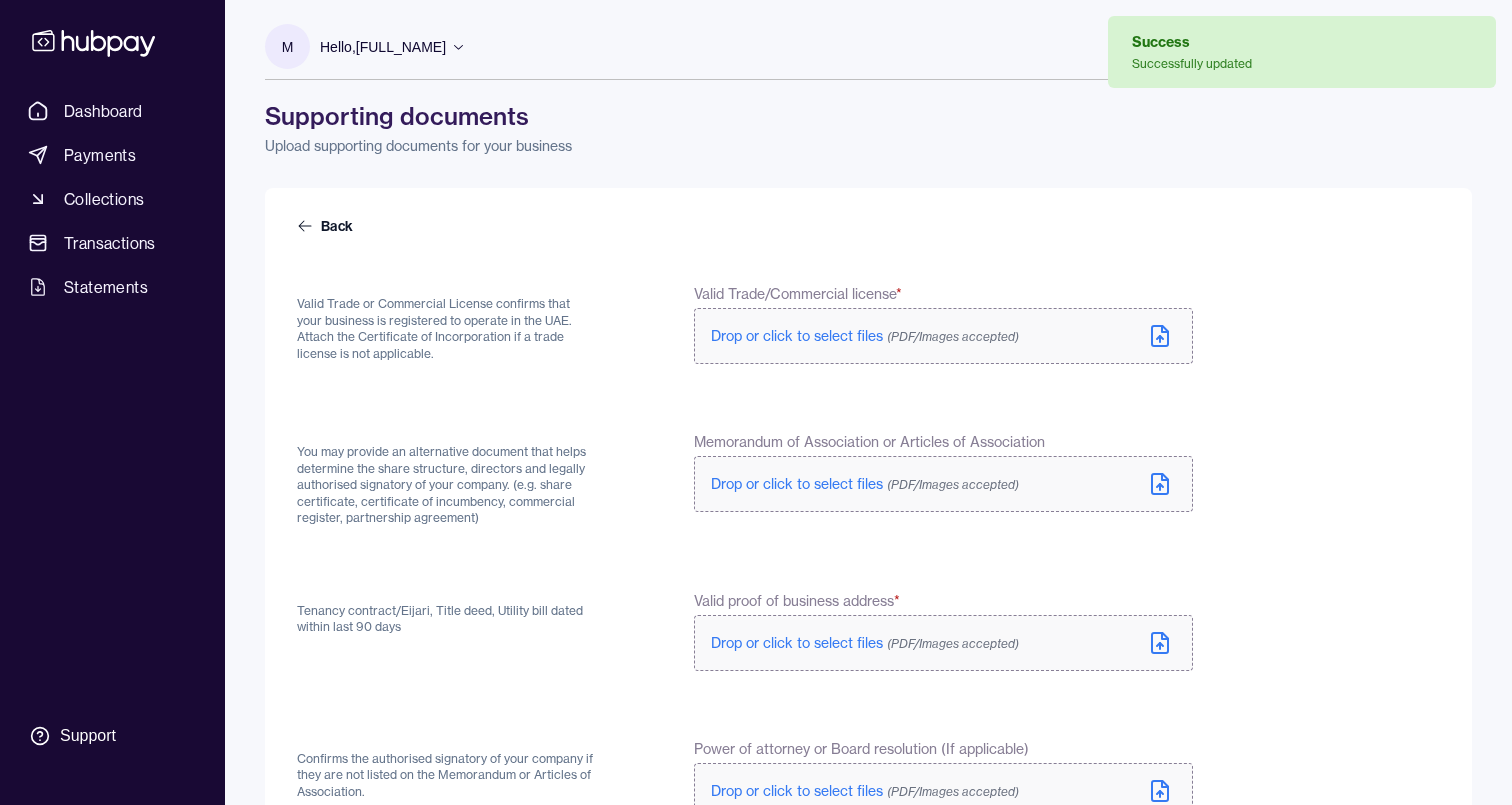 click on "(PDF/Images accepted)" at bounding box center (953, 336) 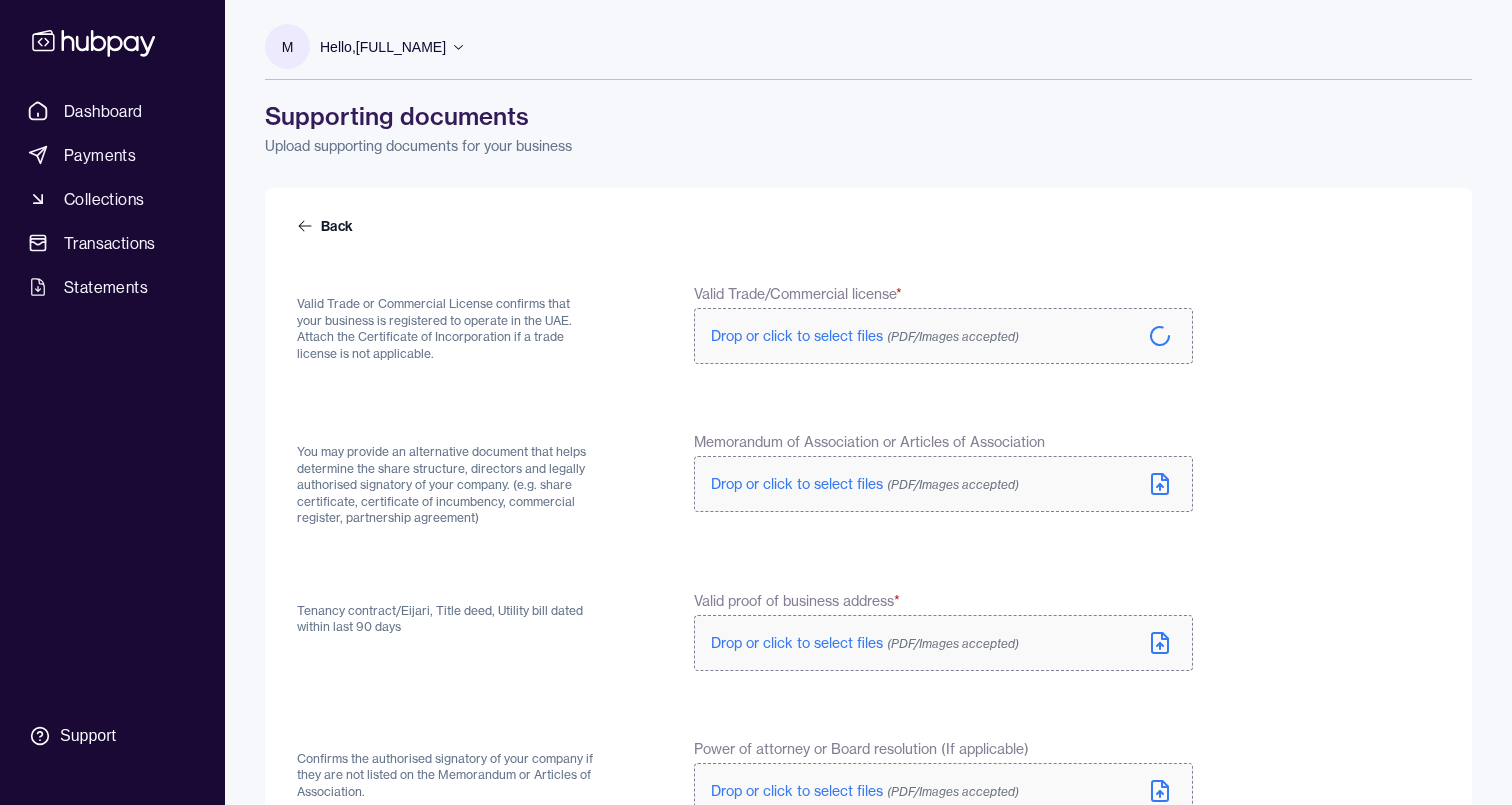 click on "Drop or click to select files   (PDF/Images accepted)" at bounding box center [865, 484] 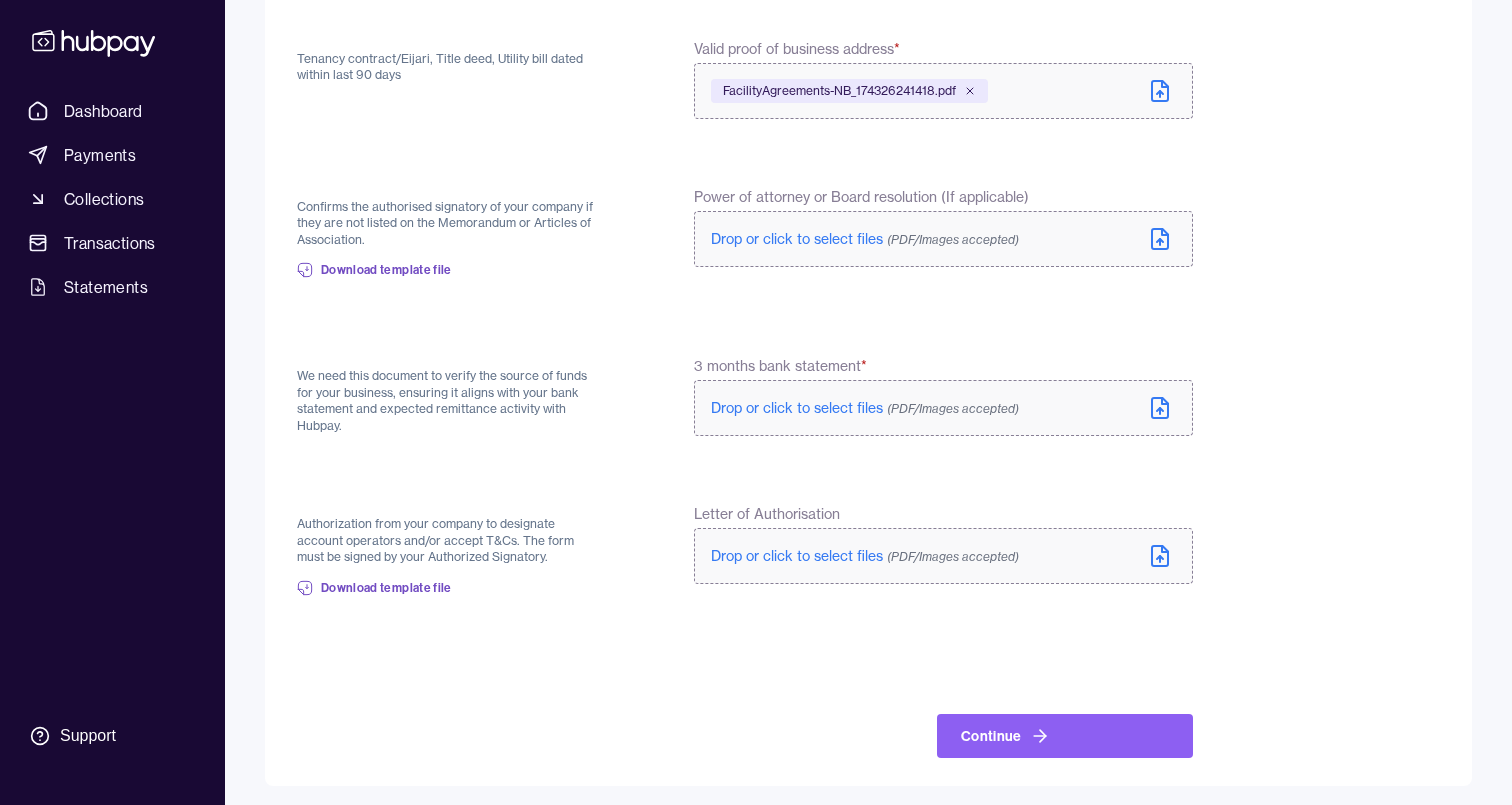 scroll, scrollTop: 551, scrollLeft: 0, axis: vertical 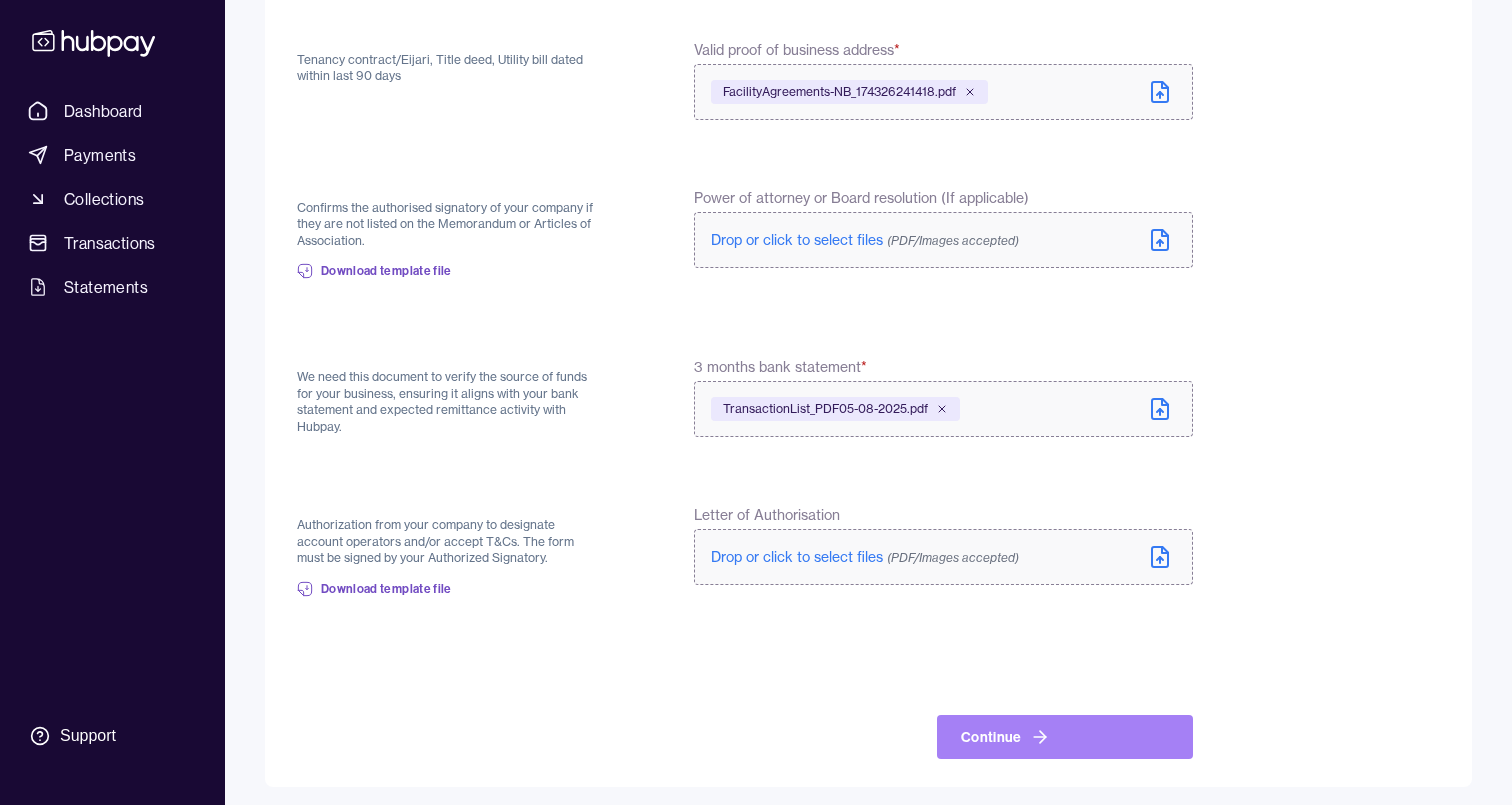 click on "Continue" at bounding box center (1065, 737) 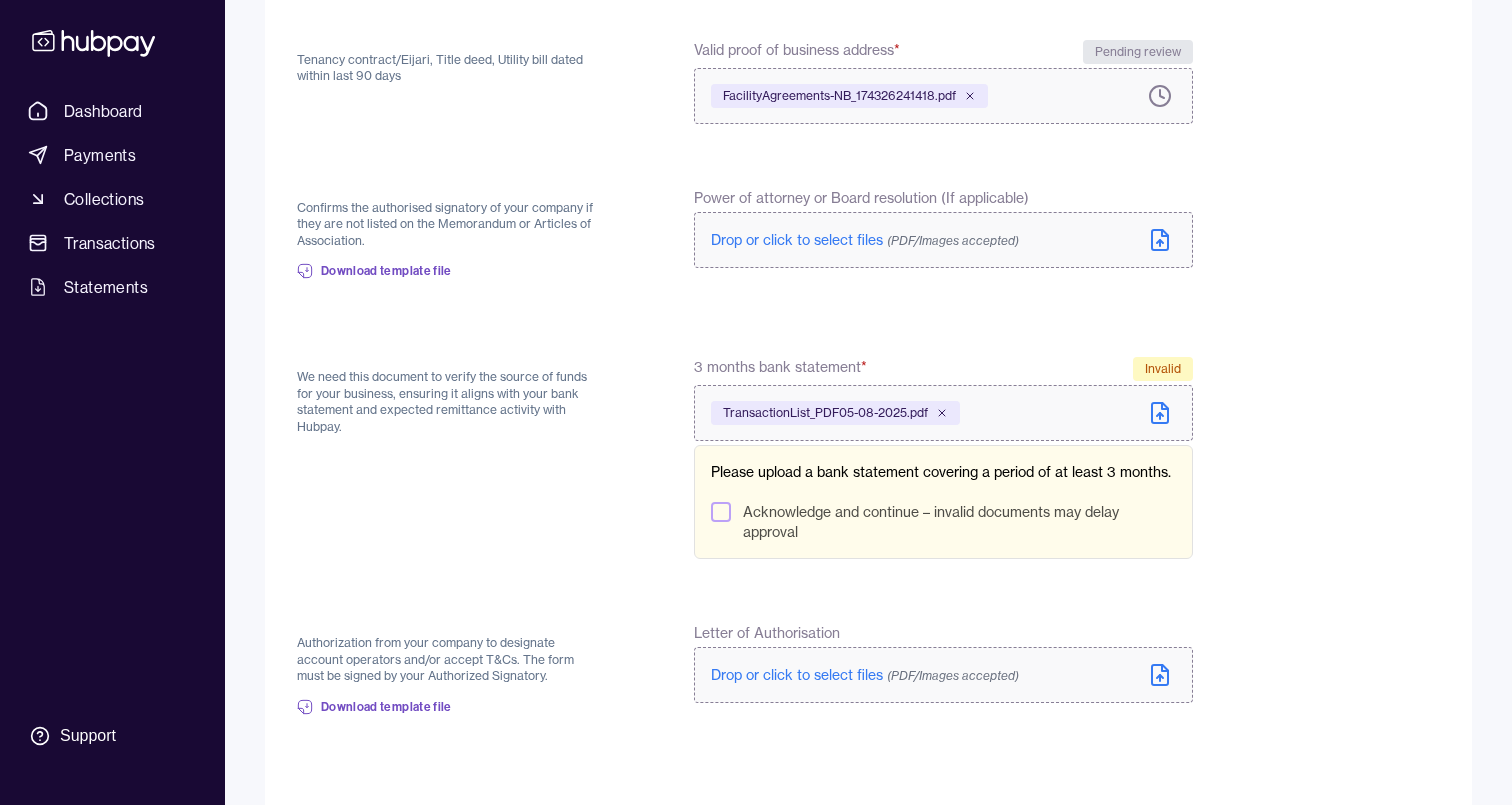click on "Acknowledge and continue – invalid documents may delay approval" at bounding box center (721, 512) 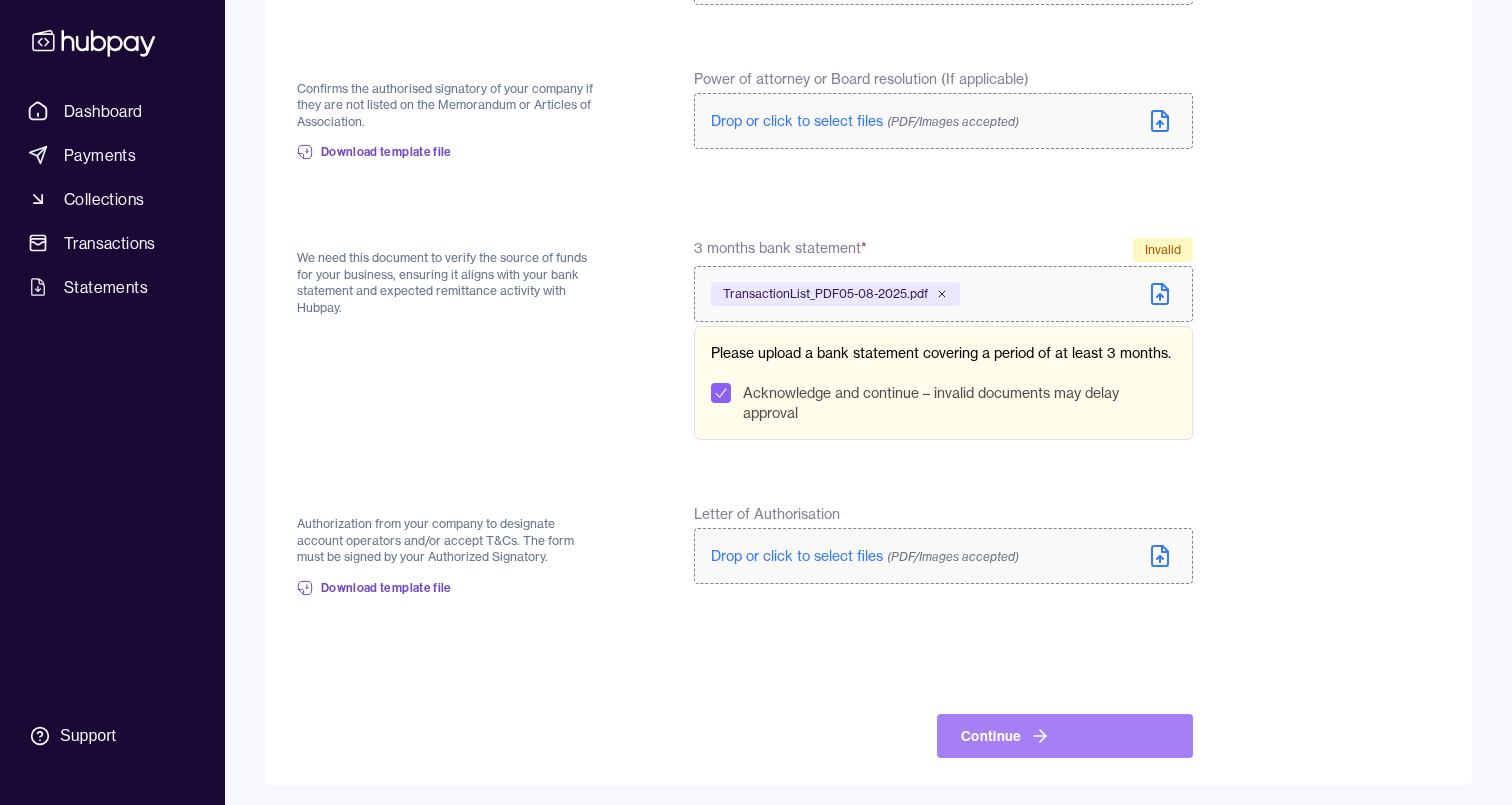 scroll, scrollTop: 669, scrollLeft: 0, axis: vertical 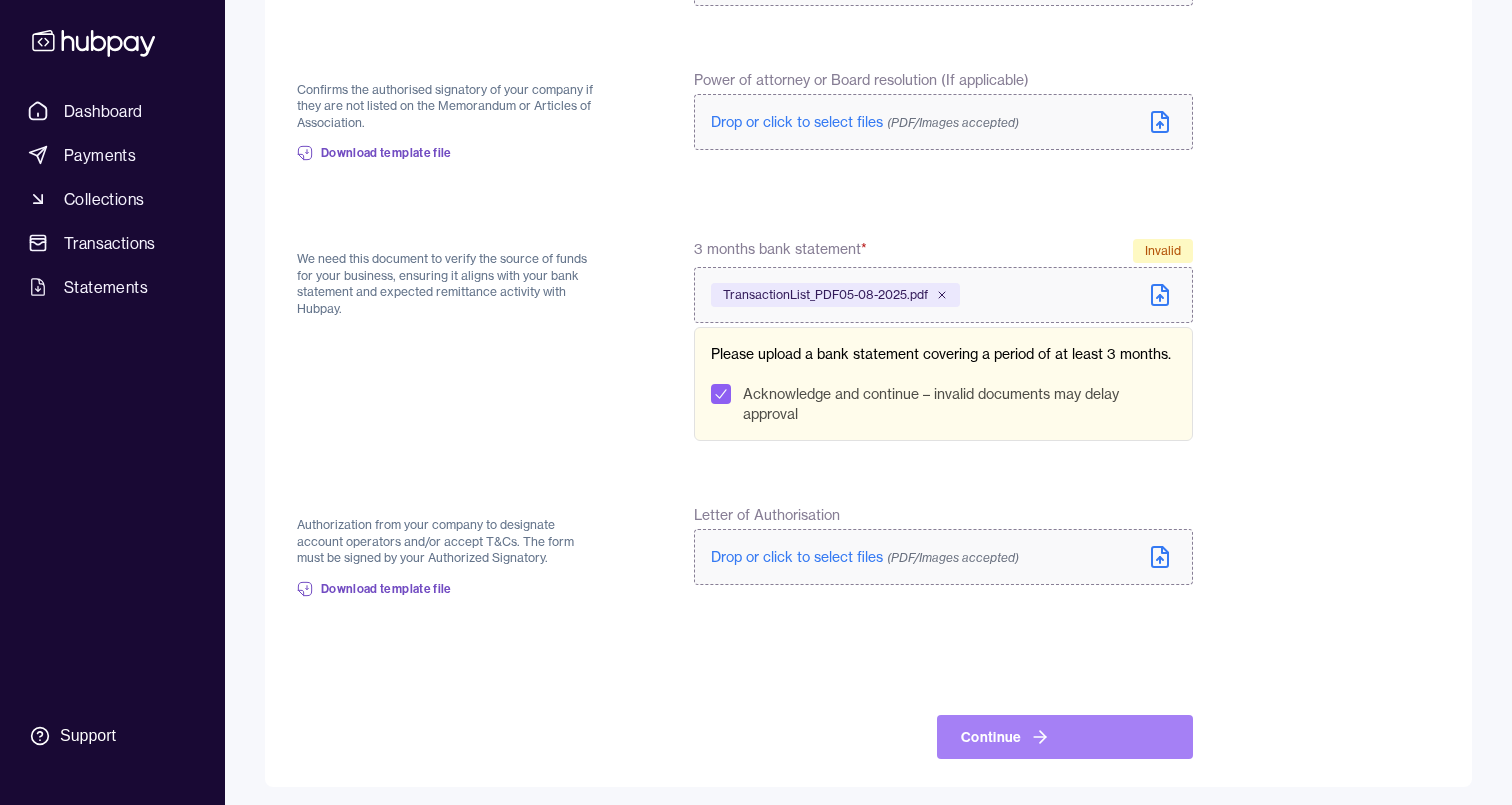 click on "Continue" at bounding box center [1065, 737] 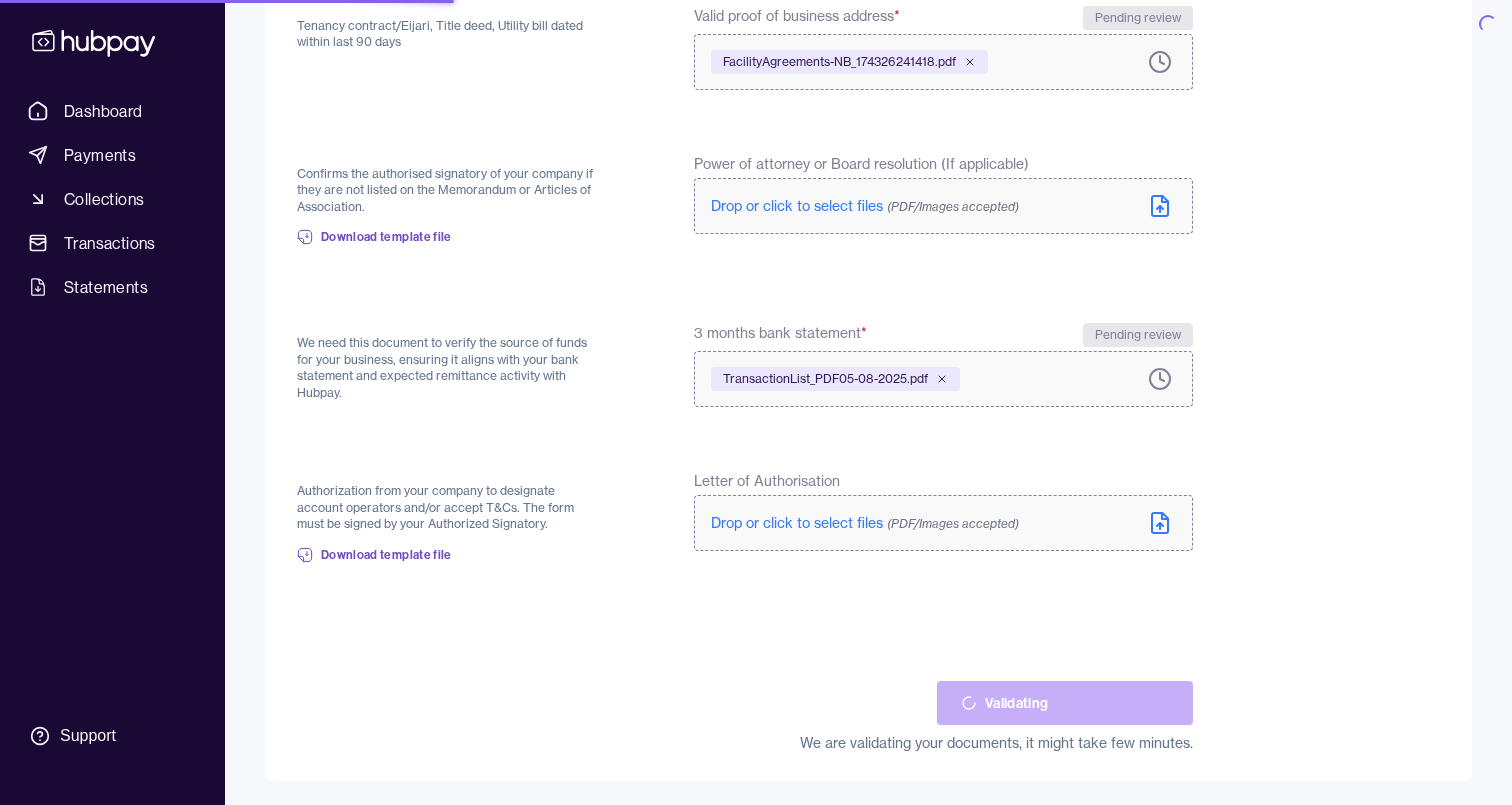 scroll, scrollTop: 579, scrollLeft: 0, axis: vertical 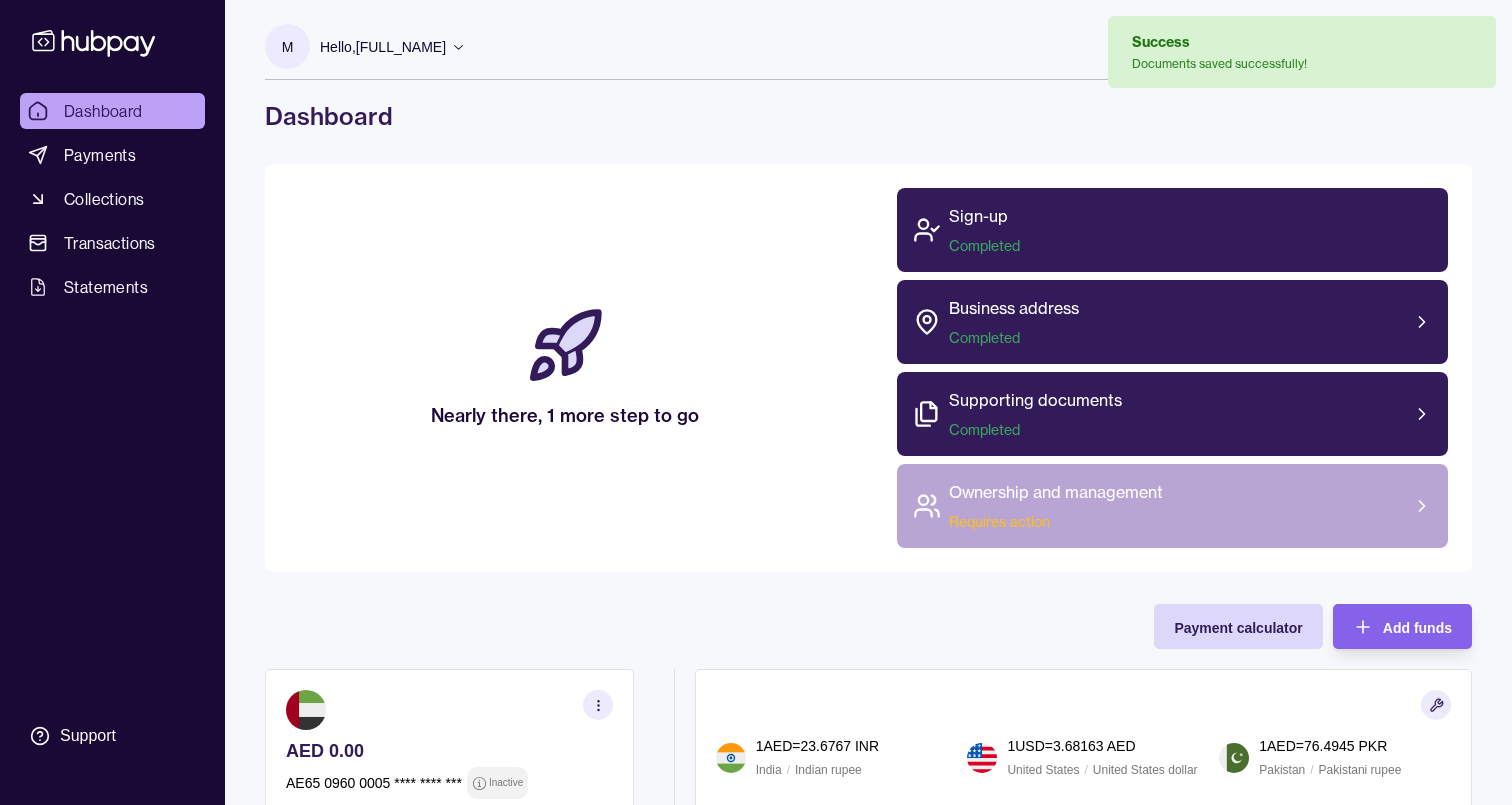click on "Ownership and management" at bounding box center (1056, 492) 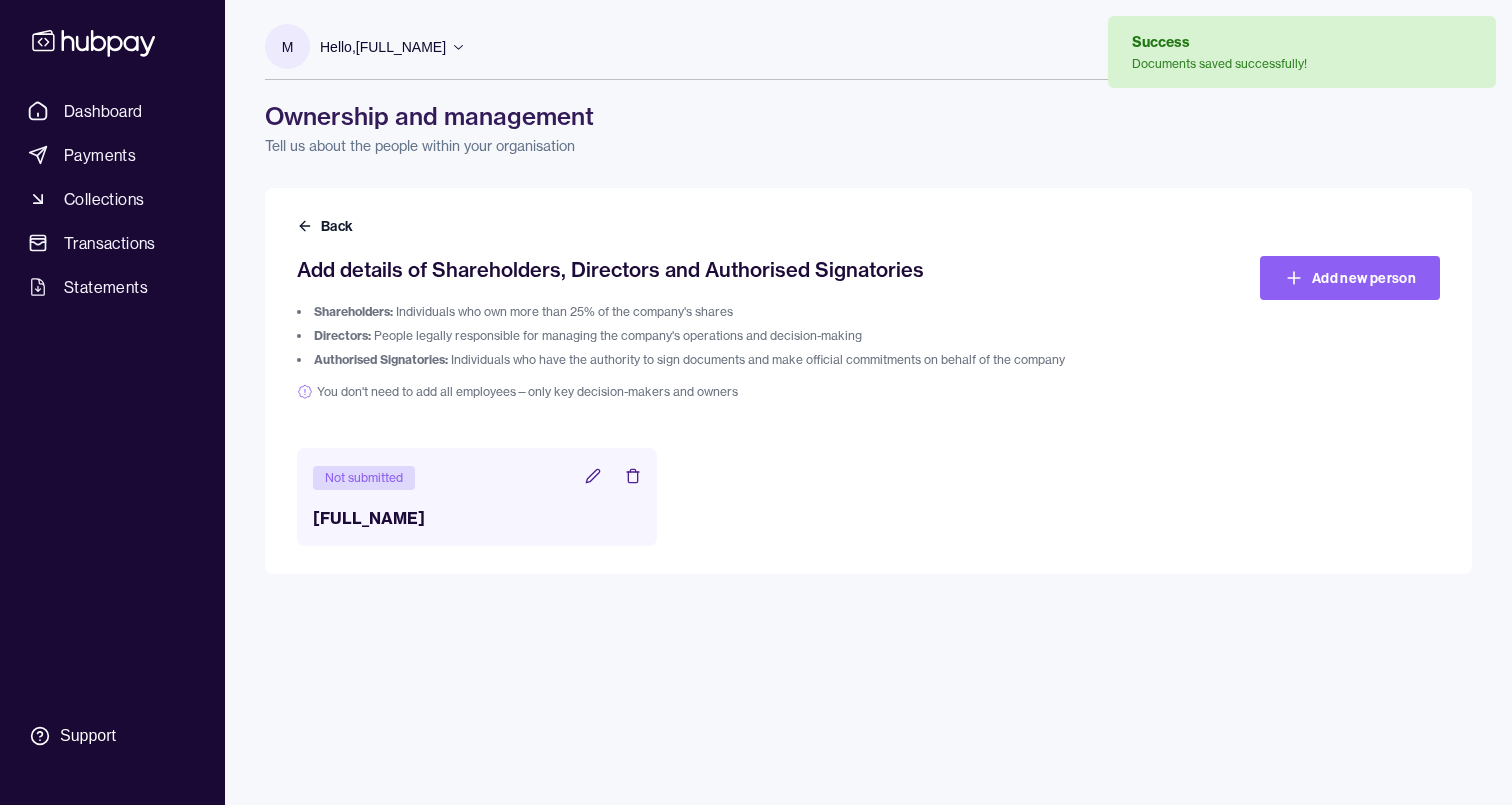 scroll, scrollTop: 0, scrollLeft: 0, axis: both 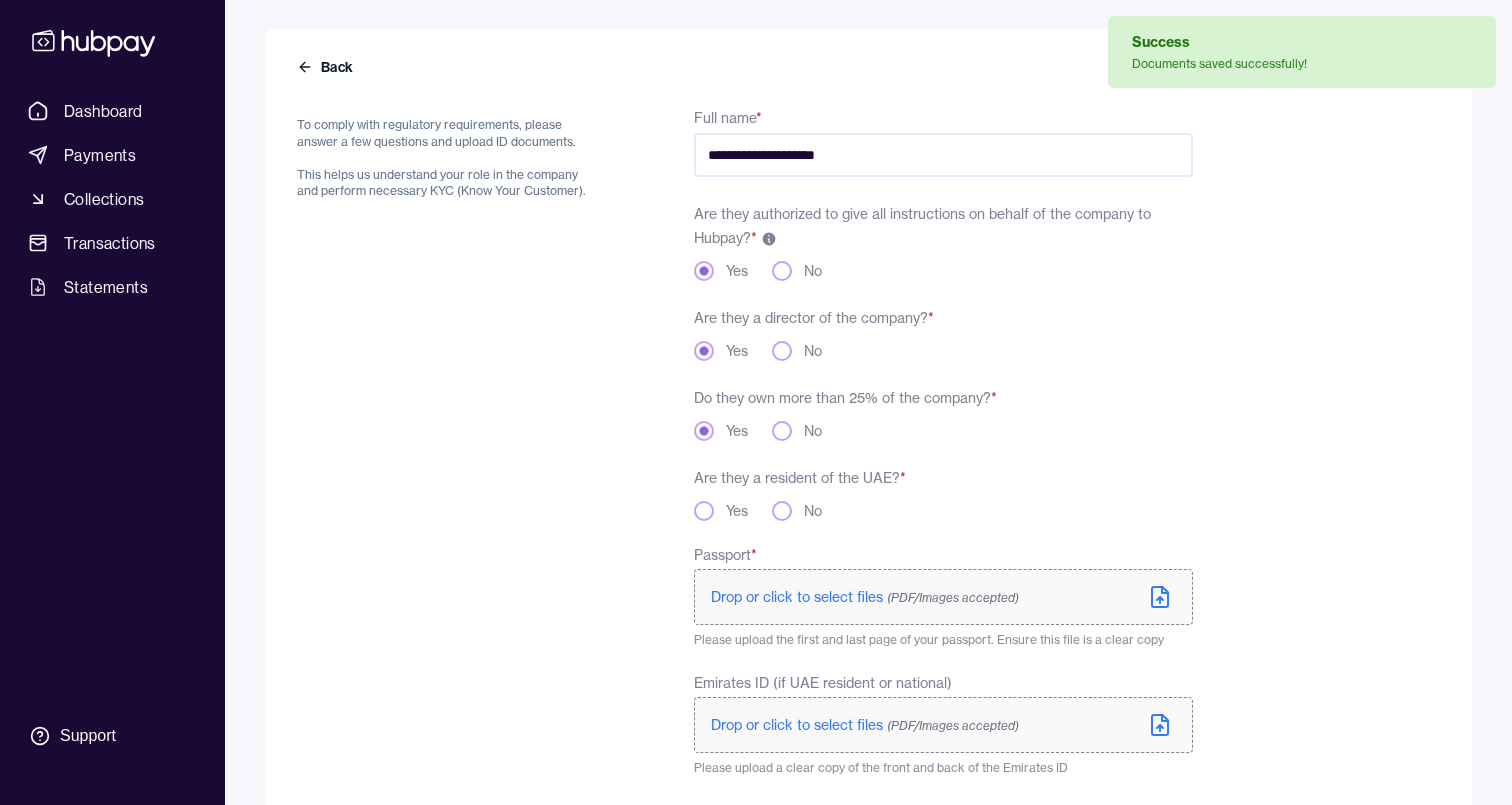 click on "Yes" at bounding box center (704, 511) 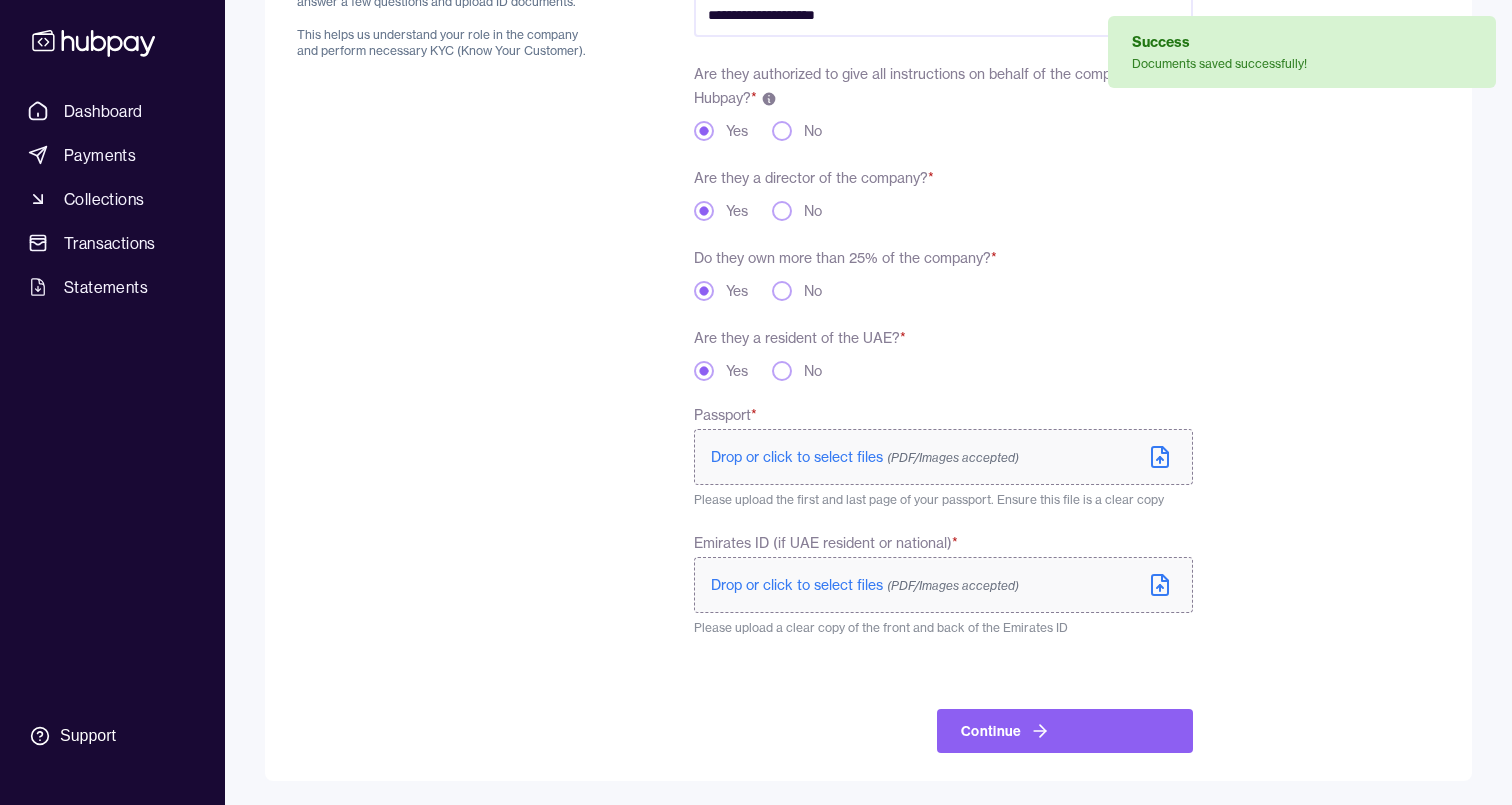 scroll, scrollTop: 299, scrollLeft: 0, axis: vertical 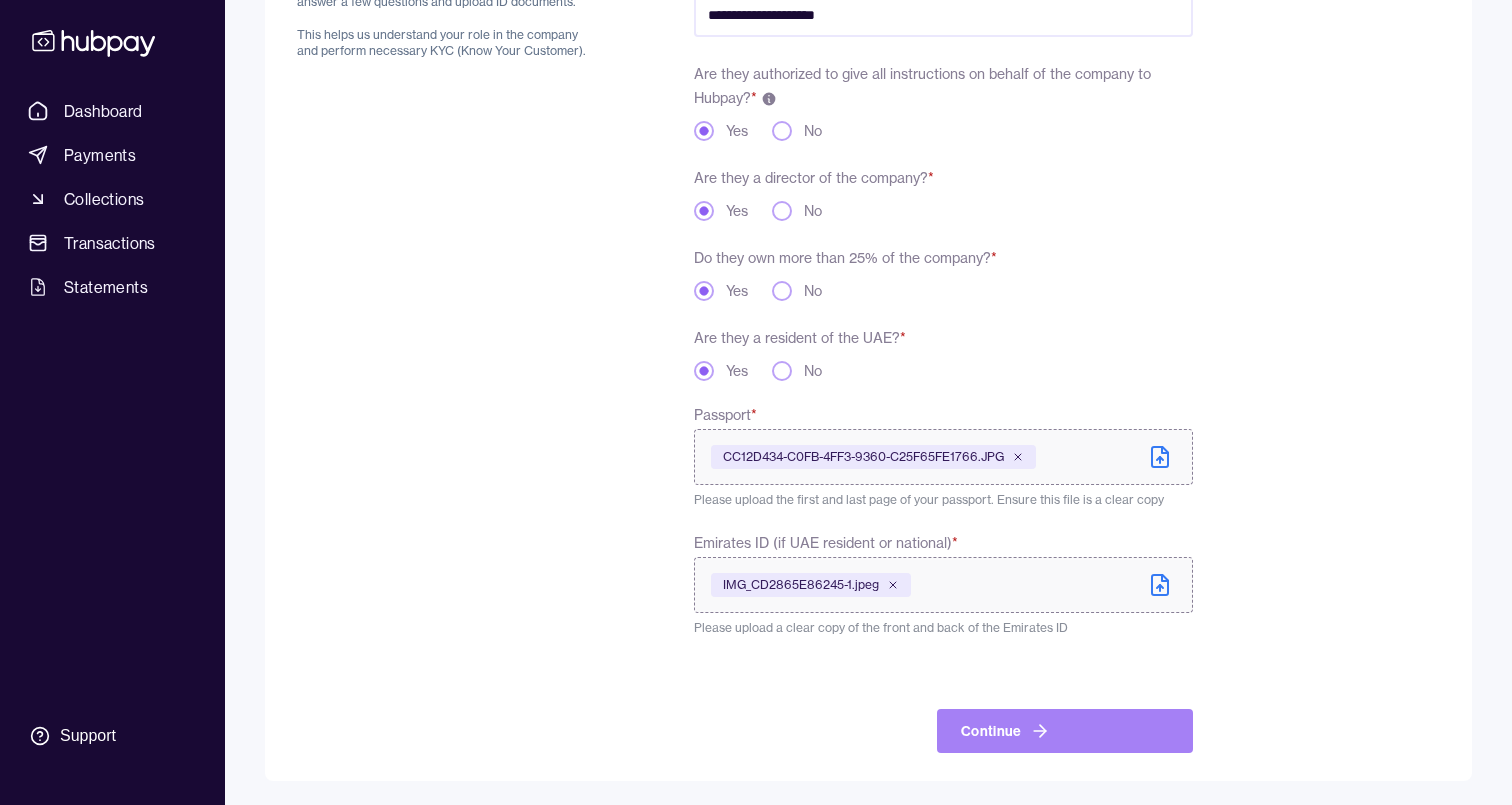 click on "Continue" at bounding box center (1065, 731) 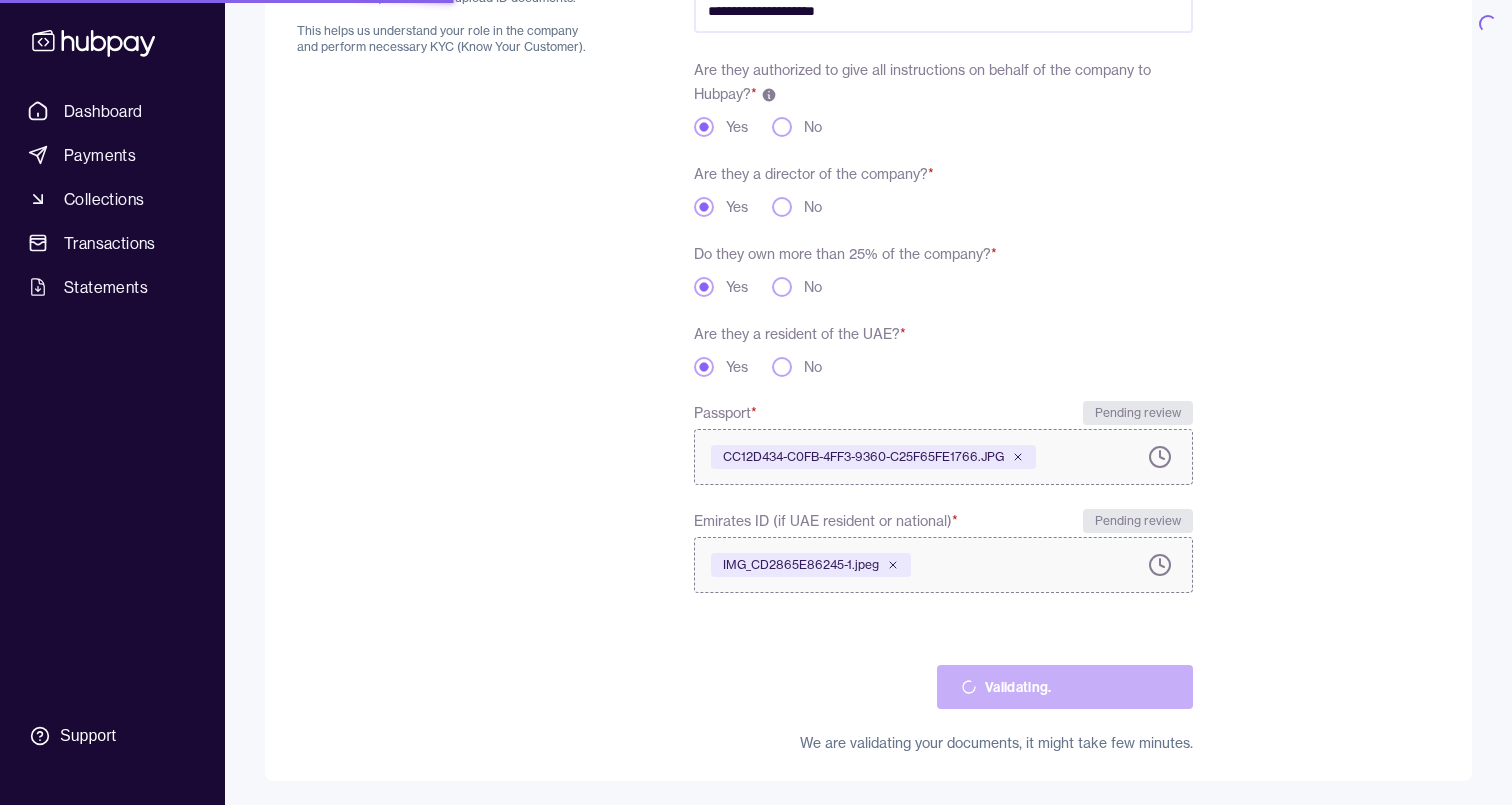 scroll, scrollTop: 303, scrollLeft: 0, axis: vertical 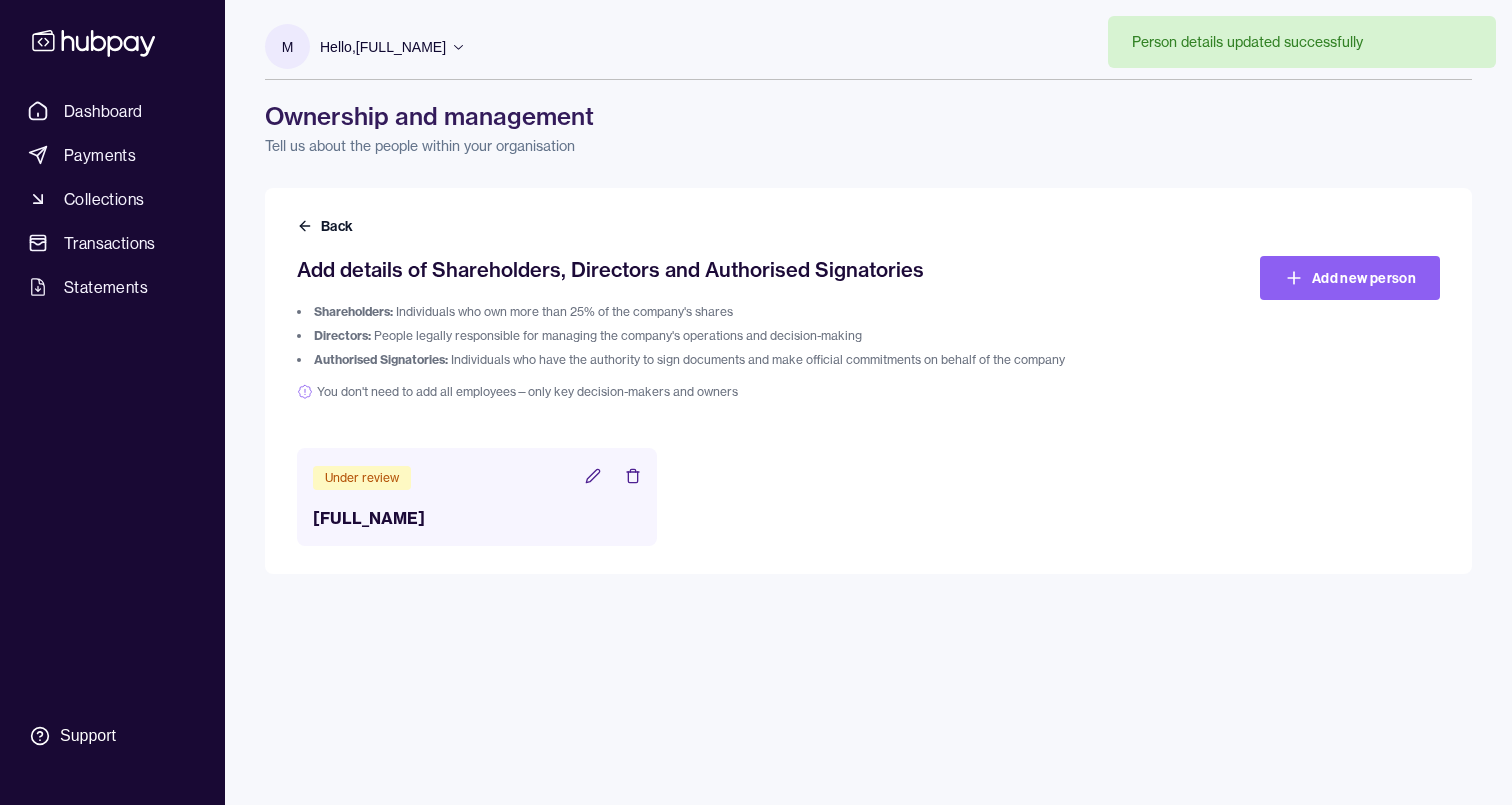 click on "Add new person Under review [FULL_NAME]" at bounding box center (868, 381) 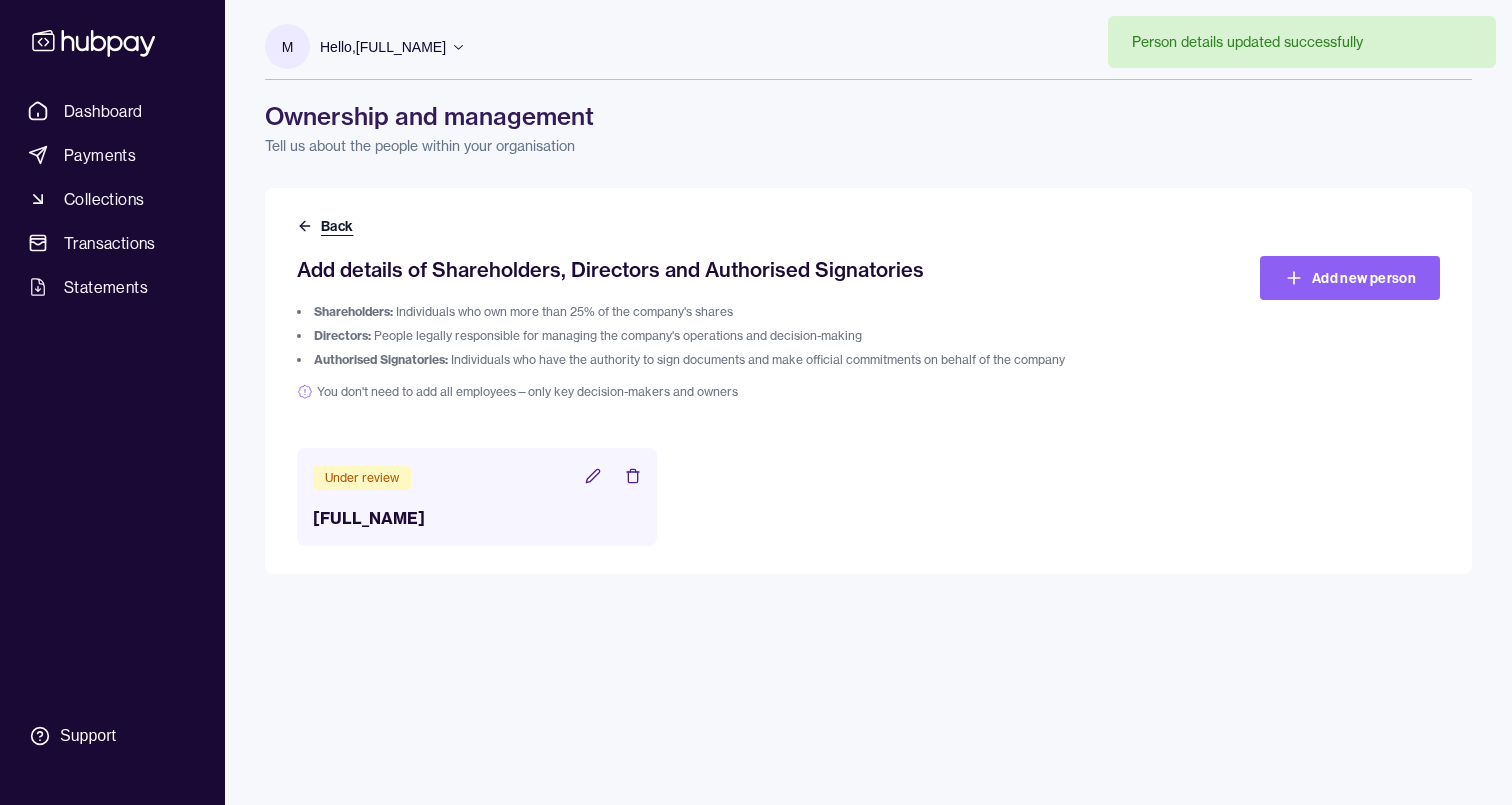 click on "Back" at bounding box center (327, 226) 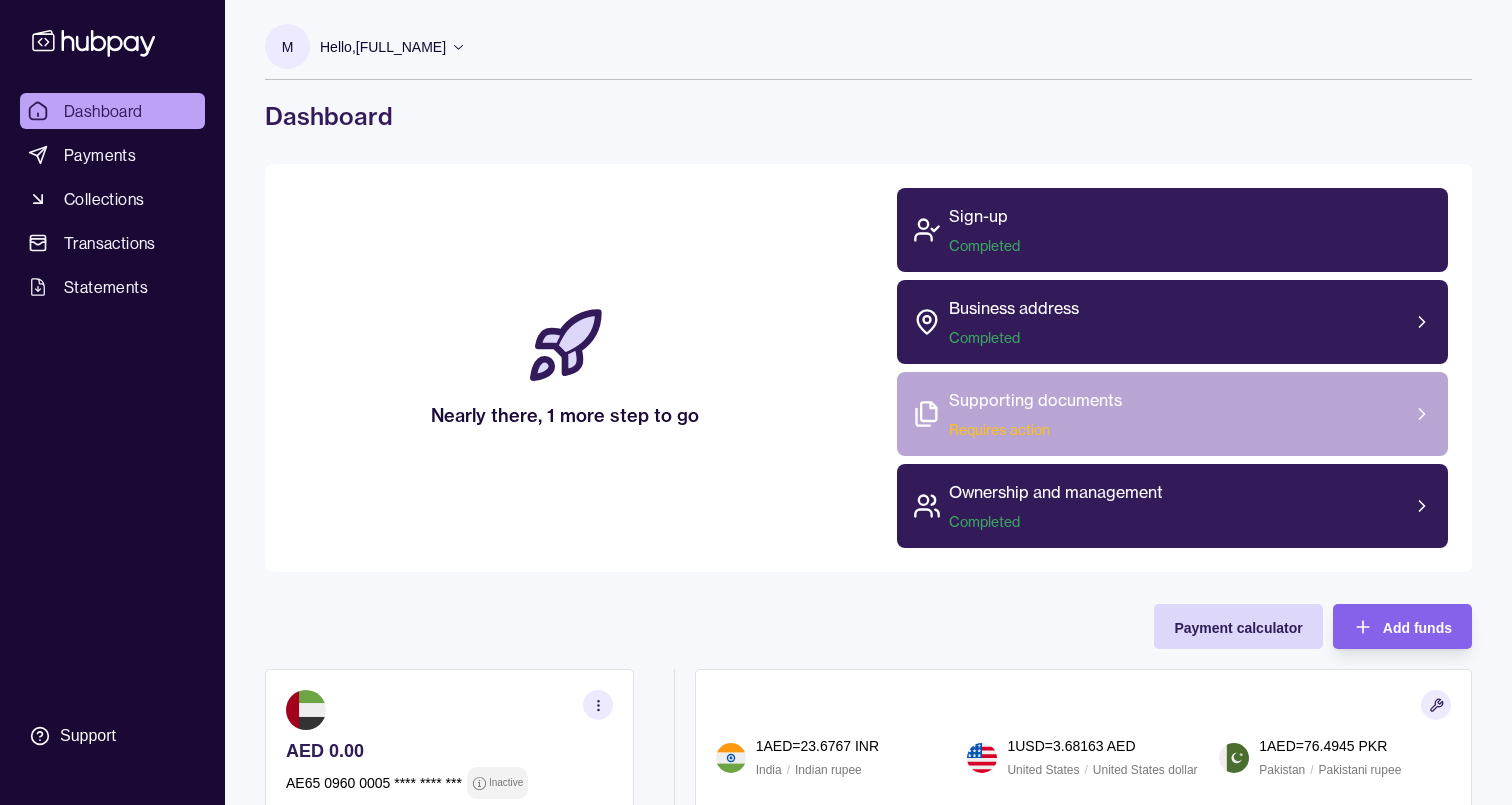 click on "Requires action" at bounding box center (1035, 430) 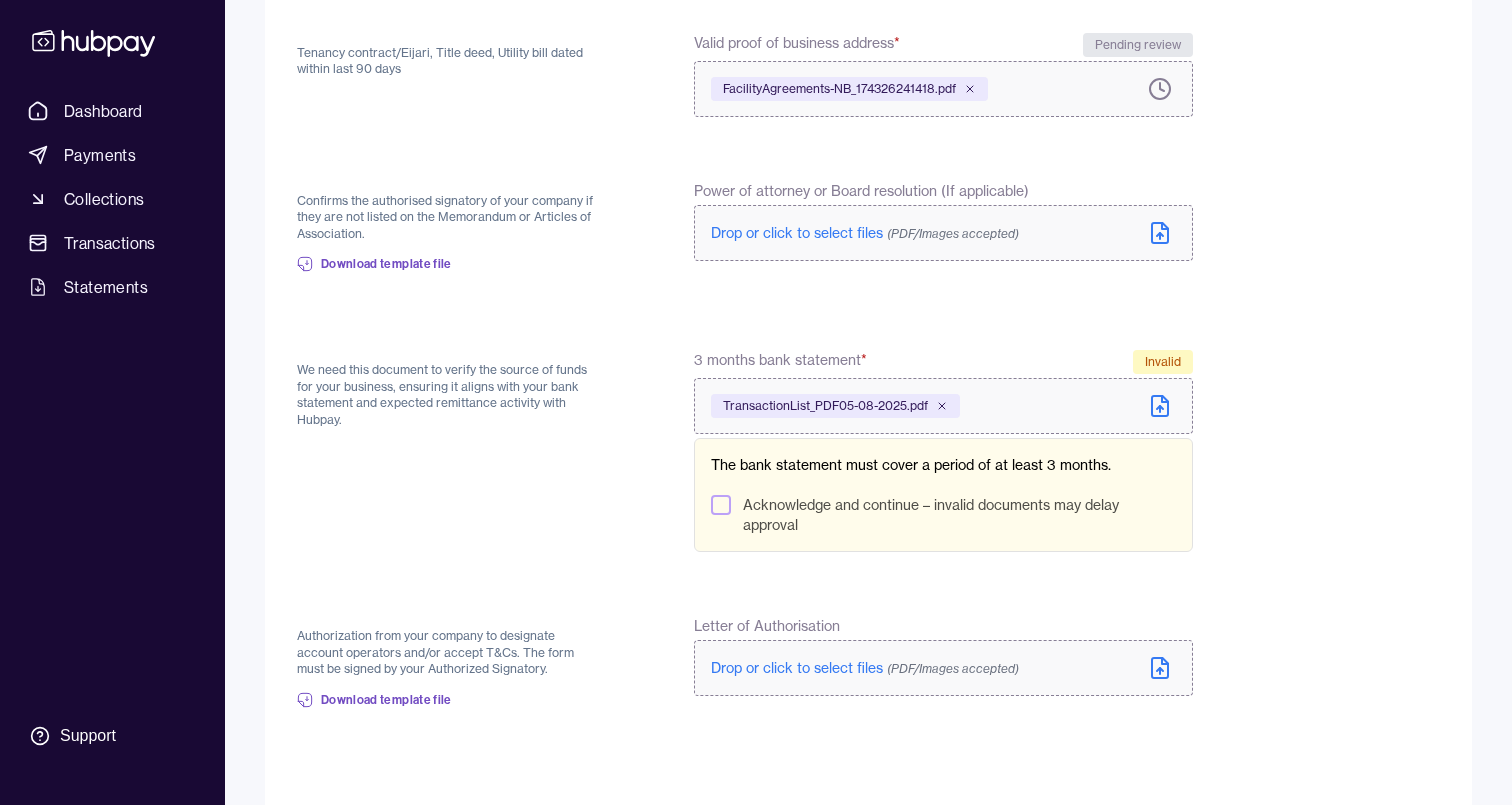 scroll, scrollTop: 562, scrollLeft: 0, axis: vertical 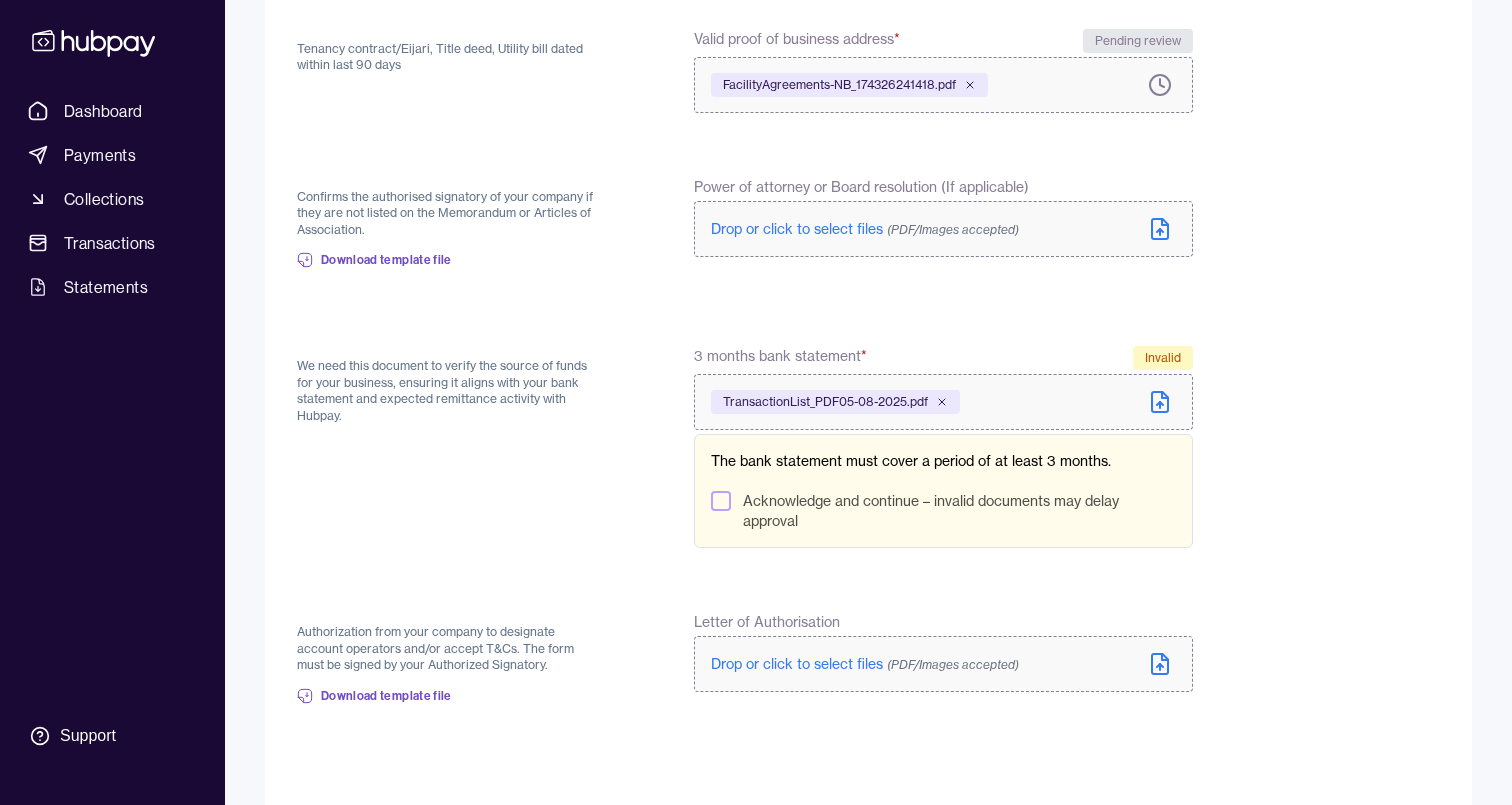 click on "Acknowledge and continue – invalid documents may delay approval" at bounding box center (721, 501) 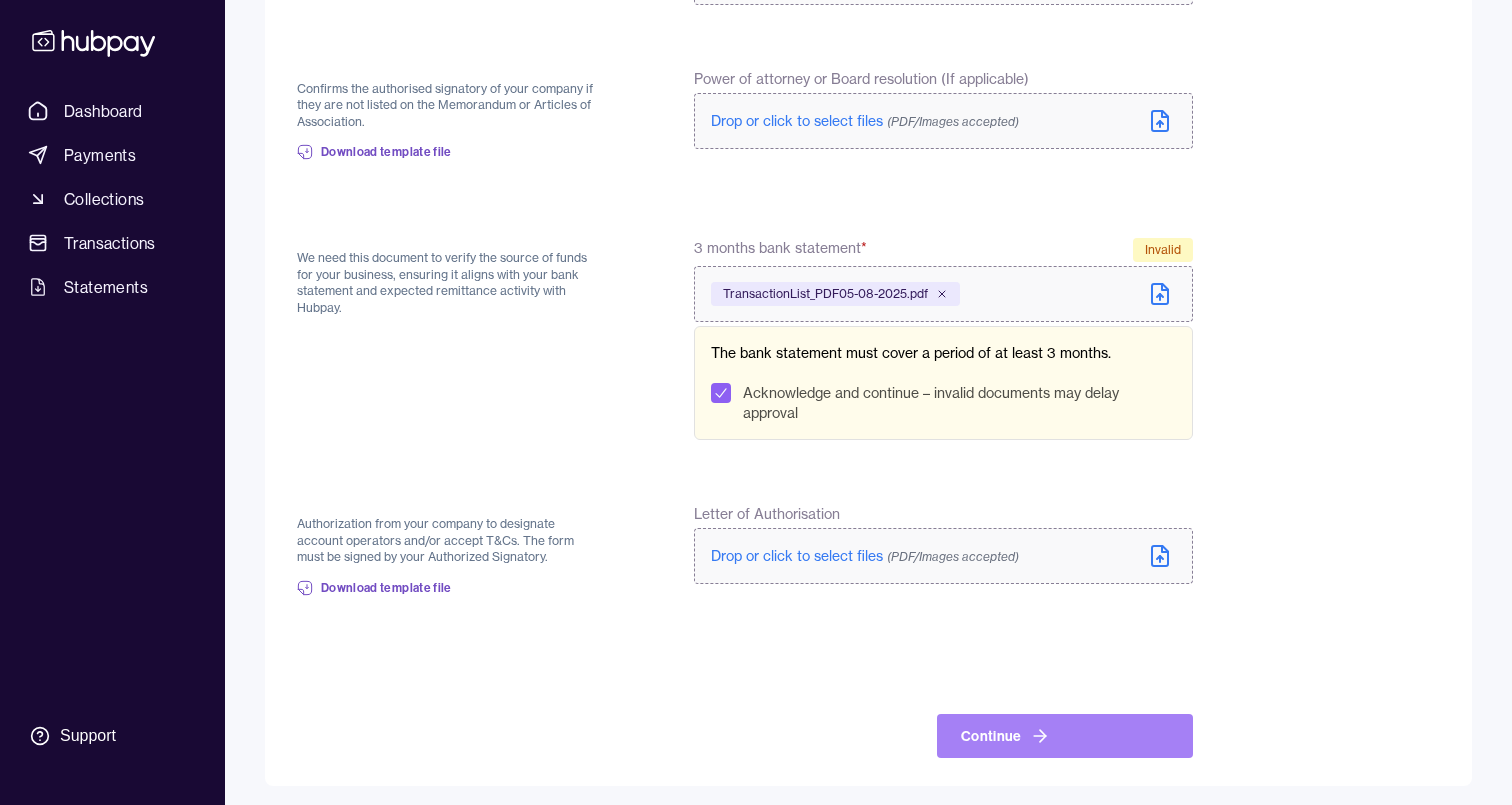scroll, scrollTop: 669, scrollLeft: 0, axis: vertical 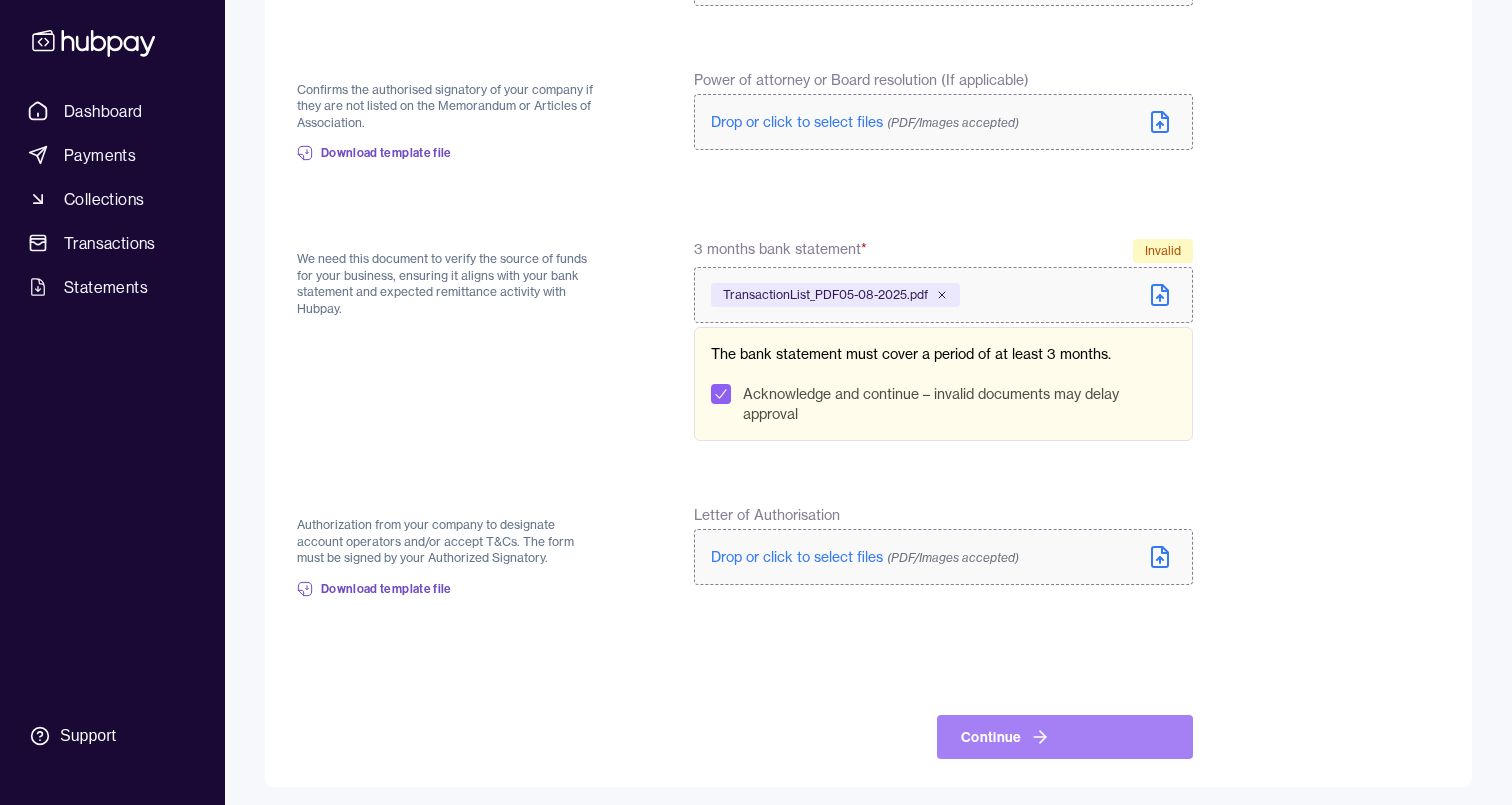 click on "Continue" at bounding box center [1065, 737] 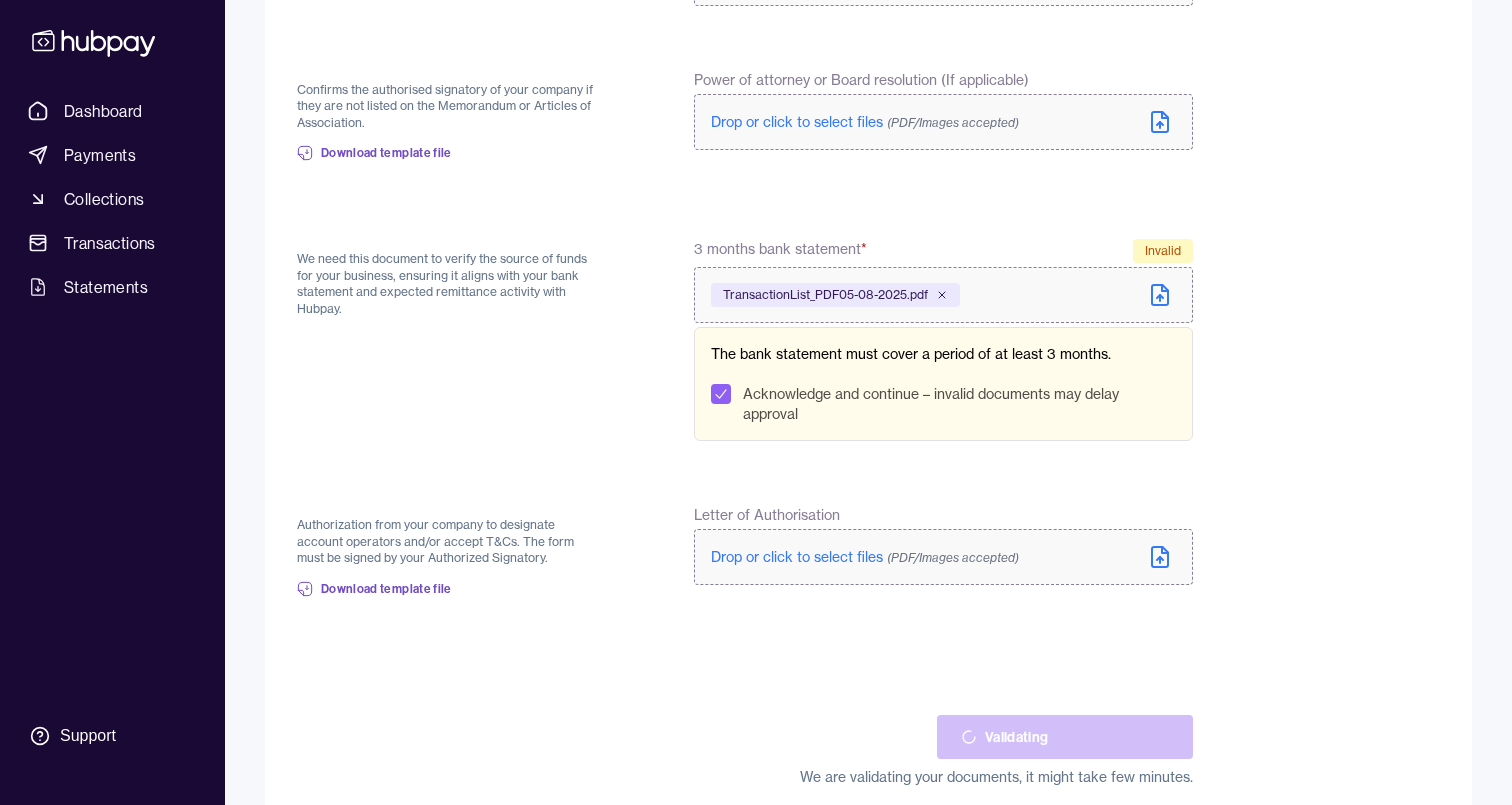 scroll, scrollTop: 579, scrollLeft: 0, axis: vertical 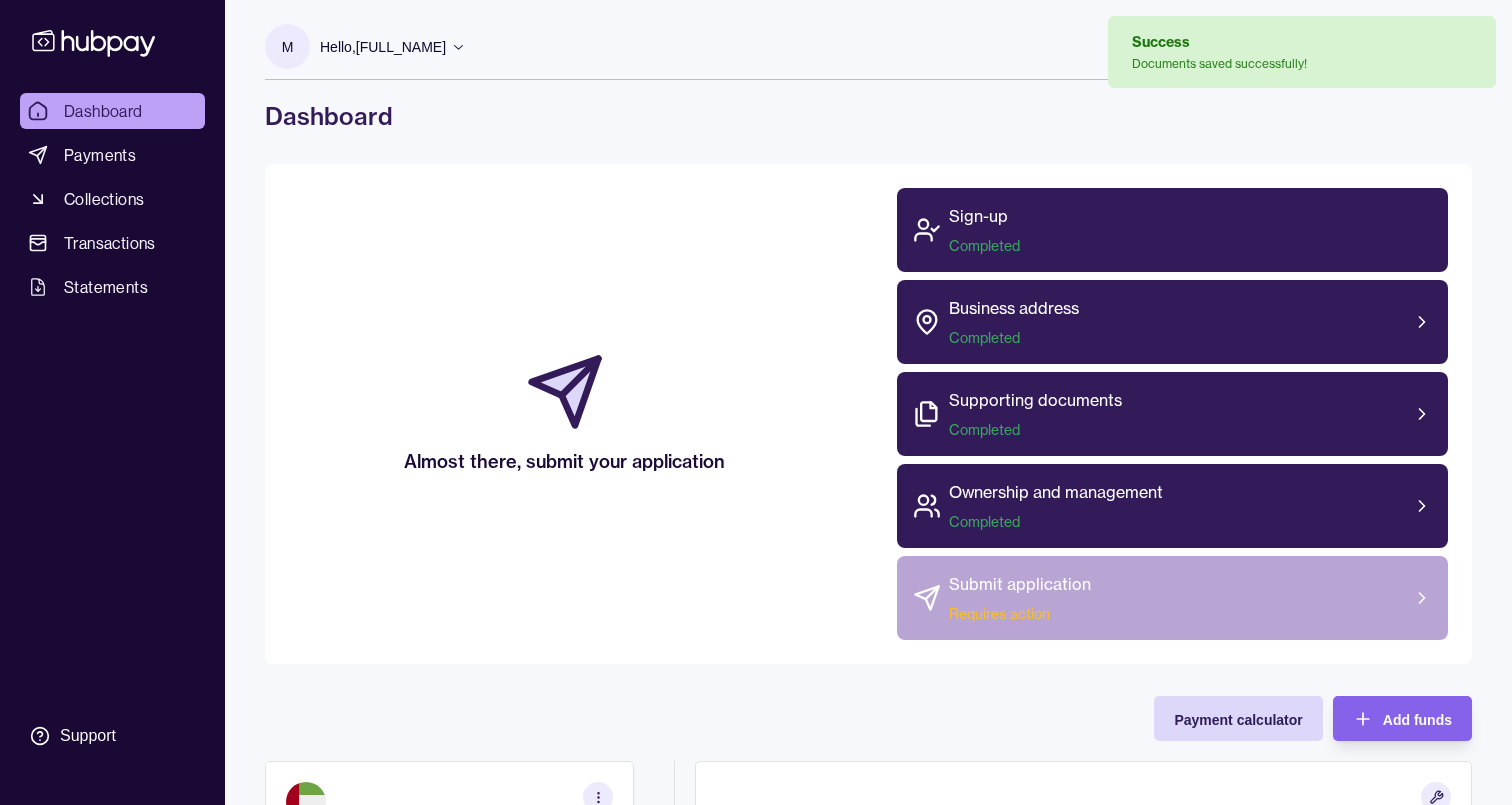 click on "Submit application Requires action" at bounding box center [1173, 598] 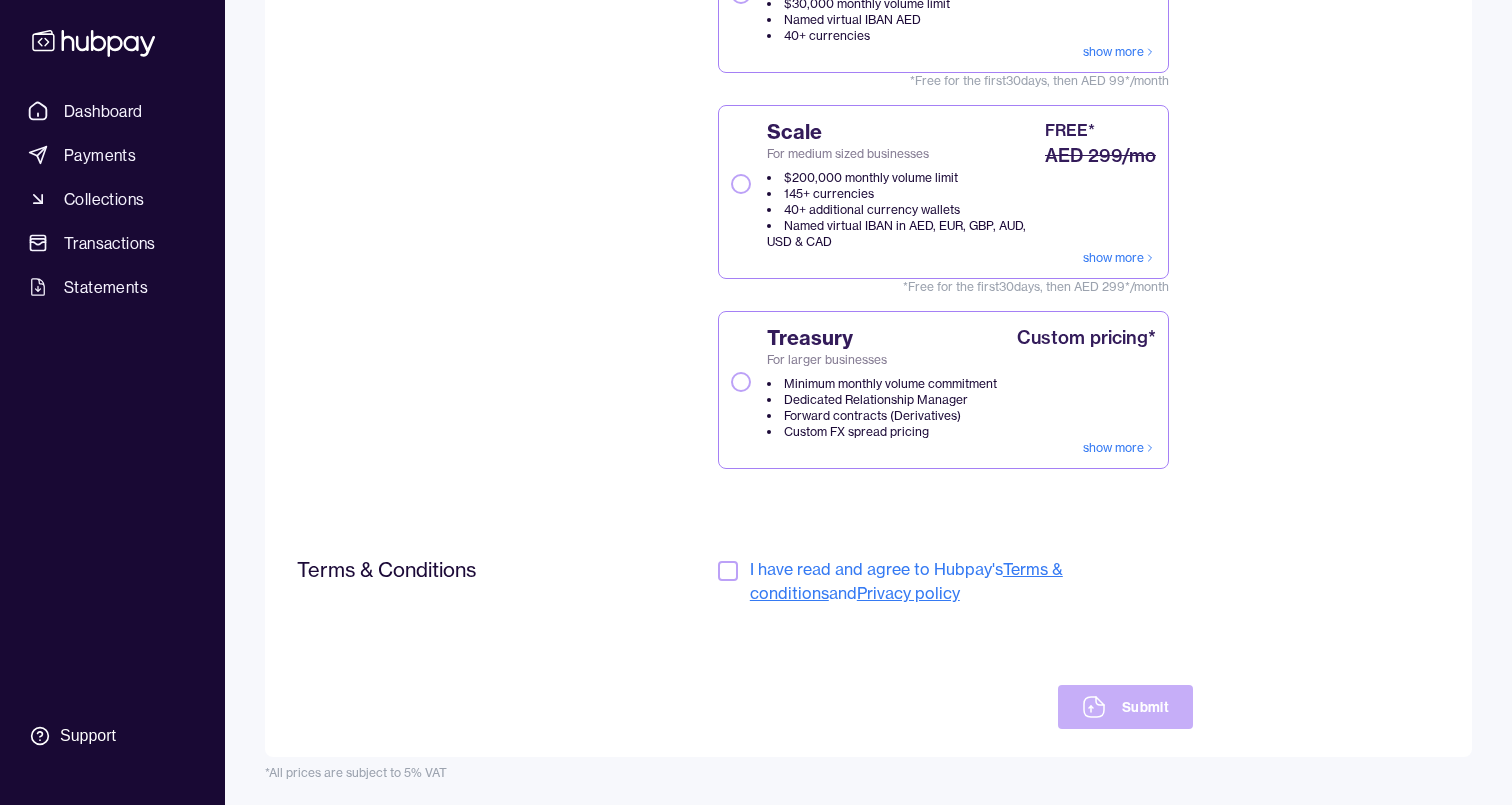 scroll, scrollTop: 369, scrollLeft: 0, axis: vertical 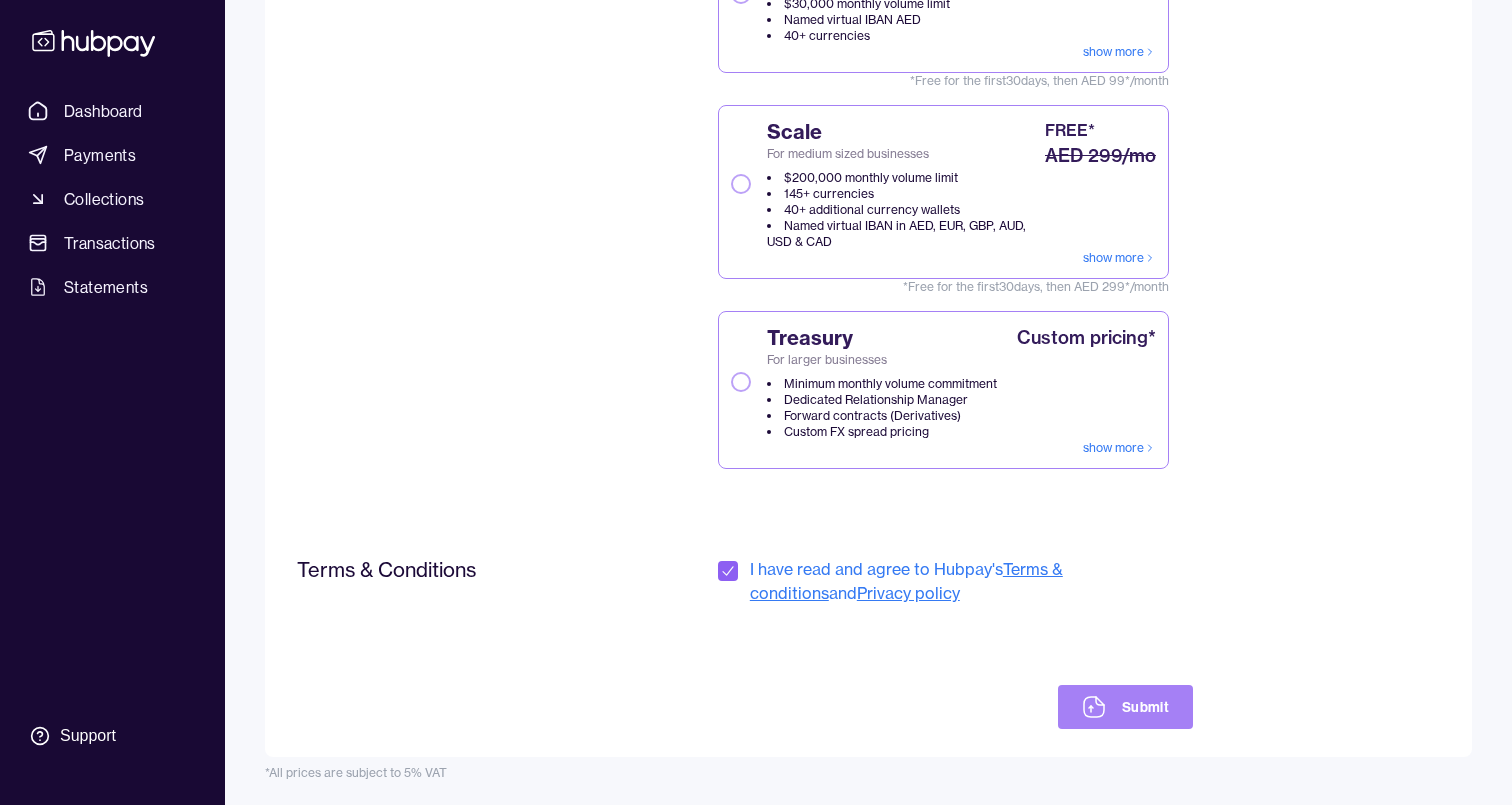 click on "Submit" at bounding box center (1125, 707) 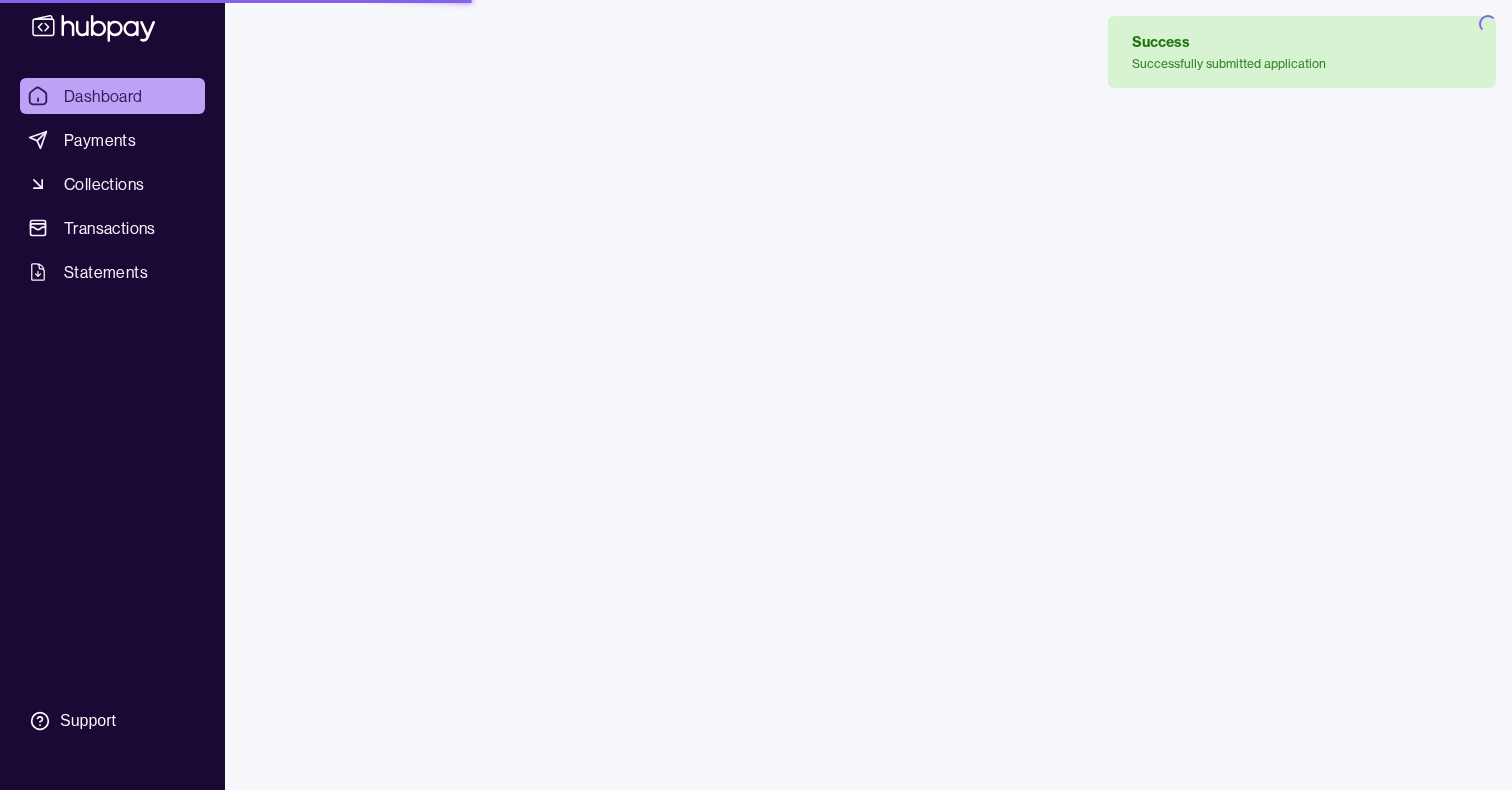 scroll, scrollTop: 0, scrollLeft: 0, axis: both 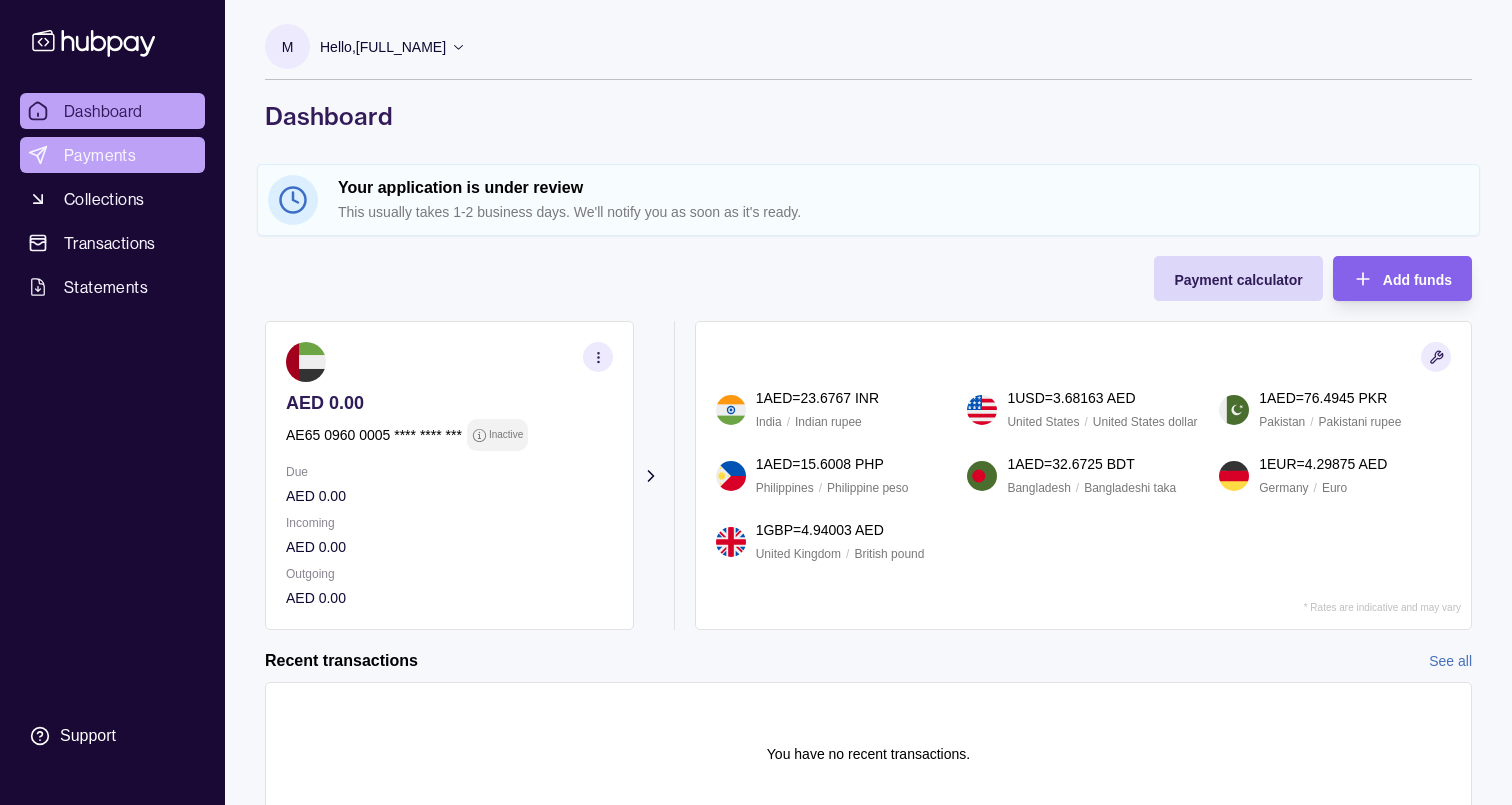 click on "Payments" at bounding box center (100, 155) 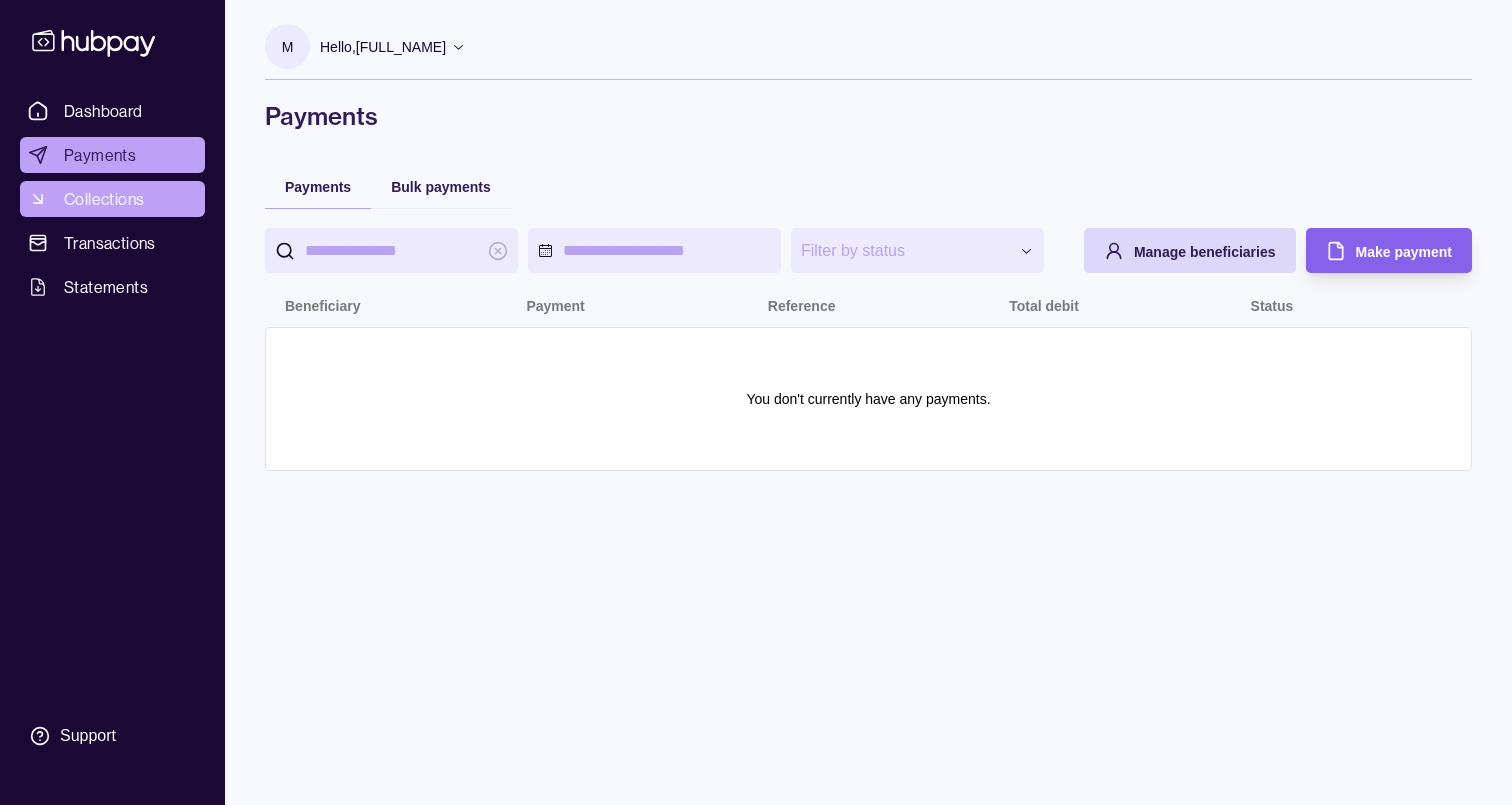 click on "Collections" at bounding box center (104, 199) 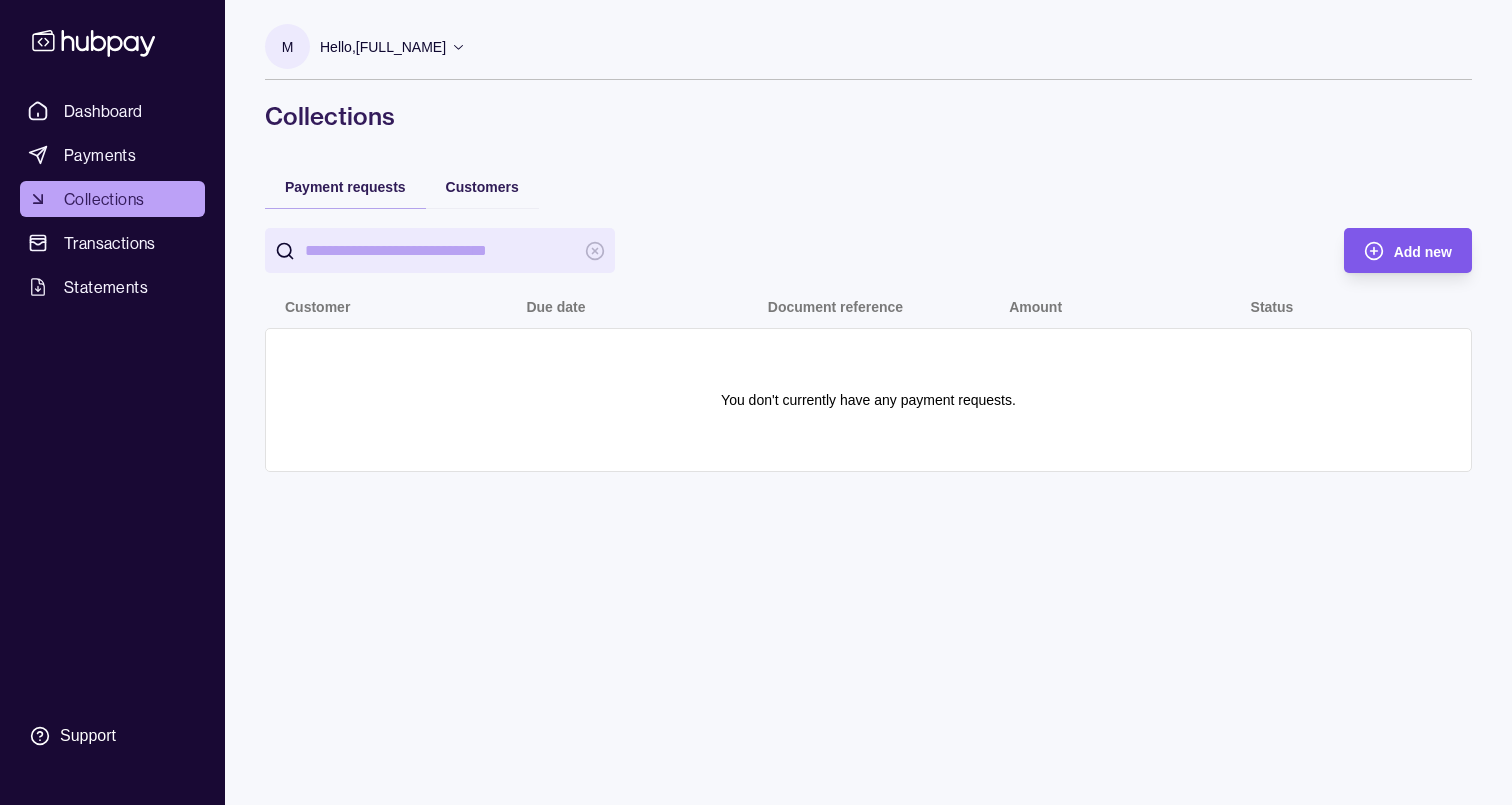 click on "Add new" at bounding box center [1393, 250] 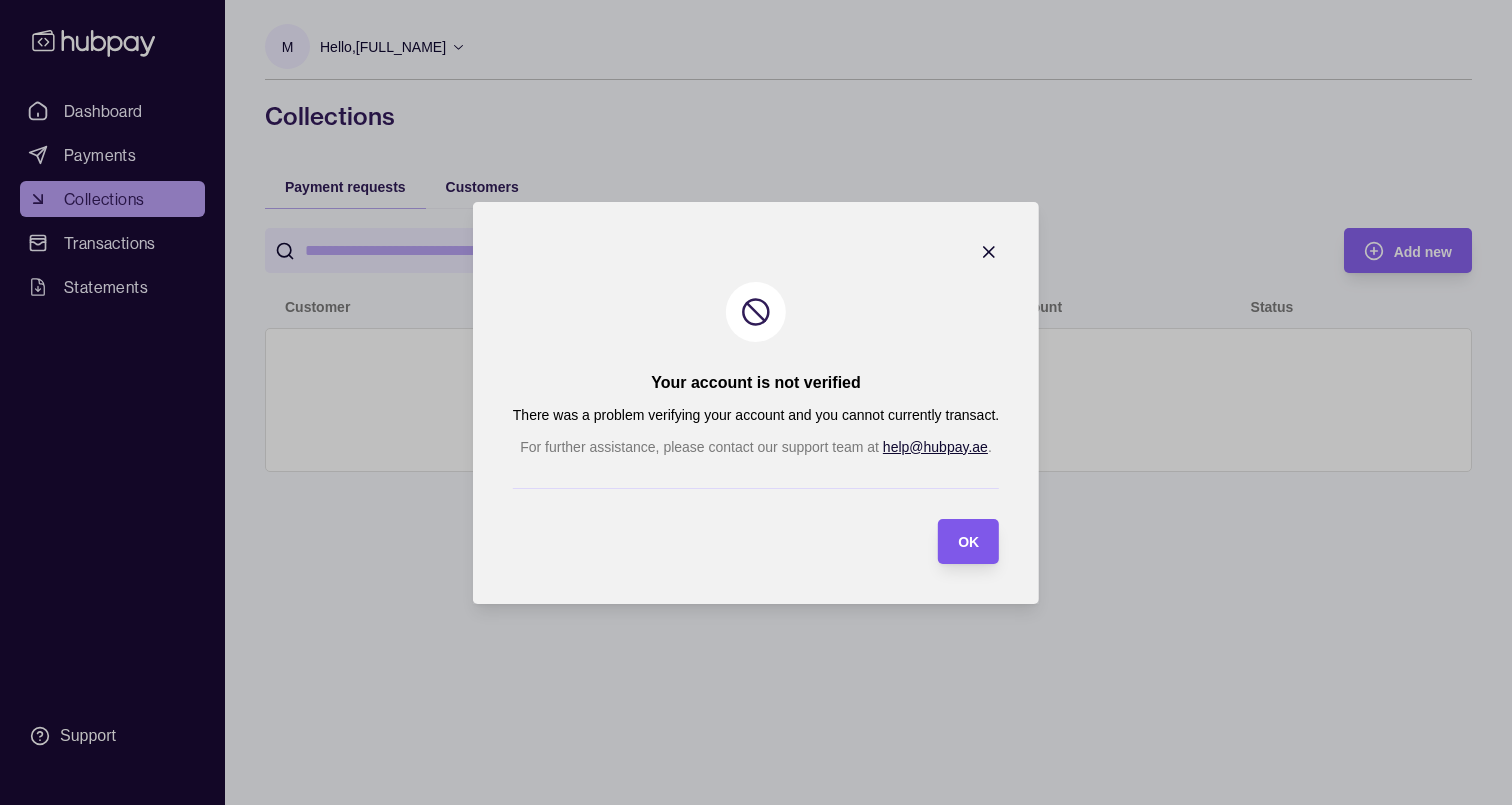 click on "OK" at bounding box center [968, 541] 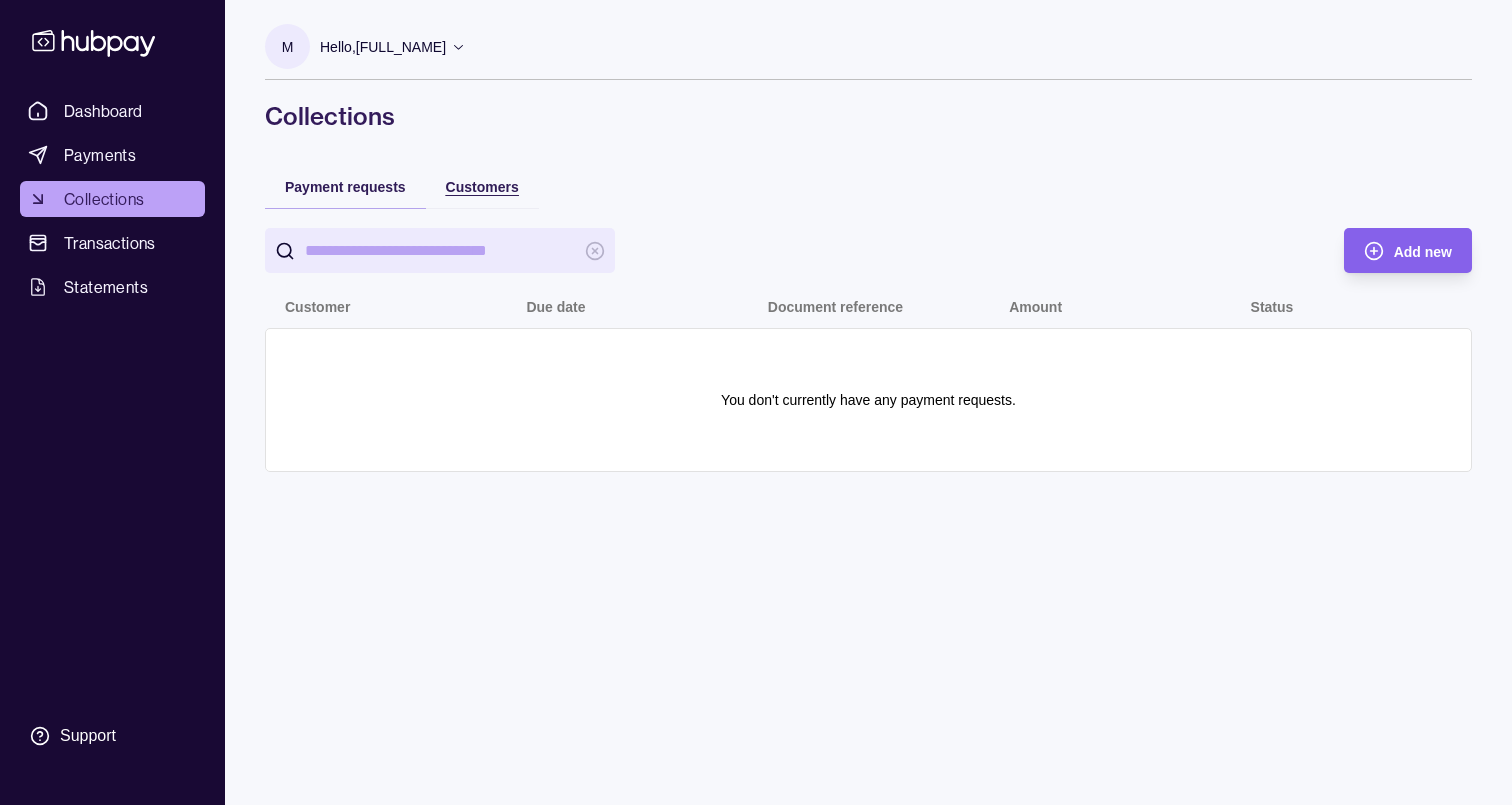 click on "Customers" at bounding box center (482, 187) 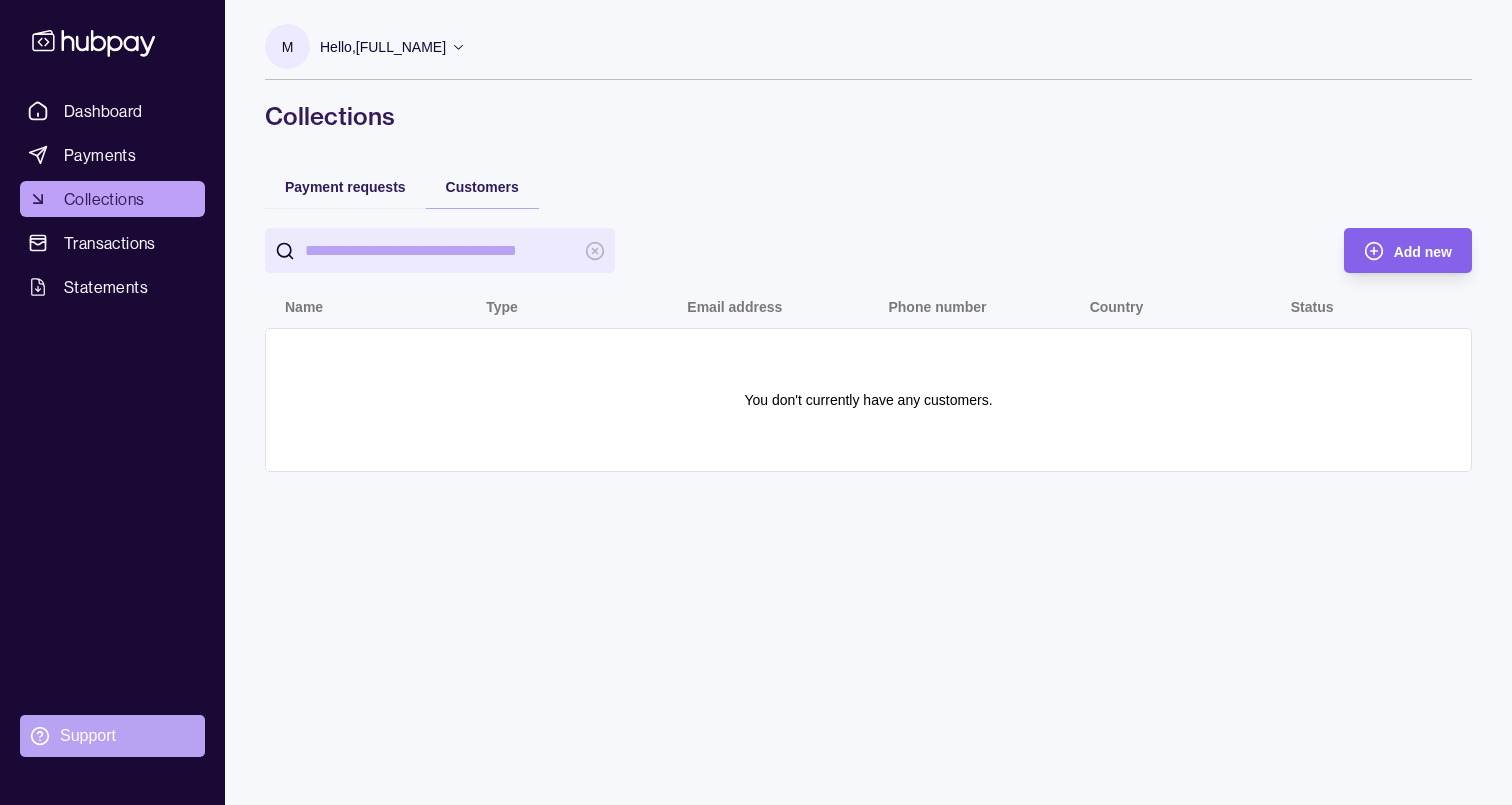 click on "Support" at bounding box center (88, 736) 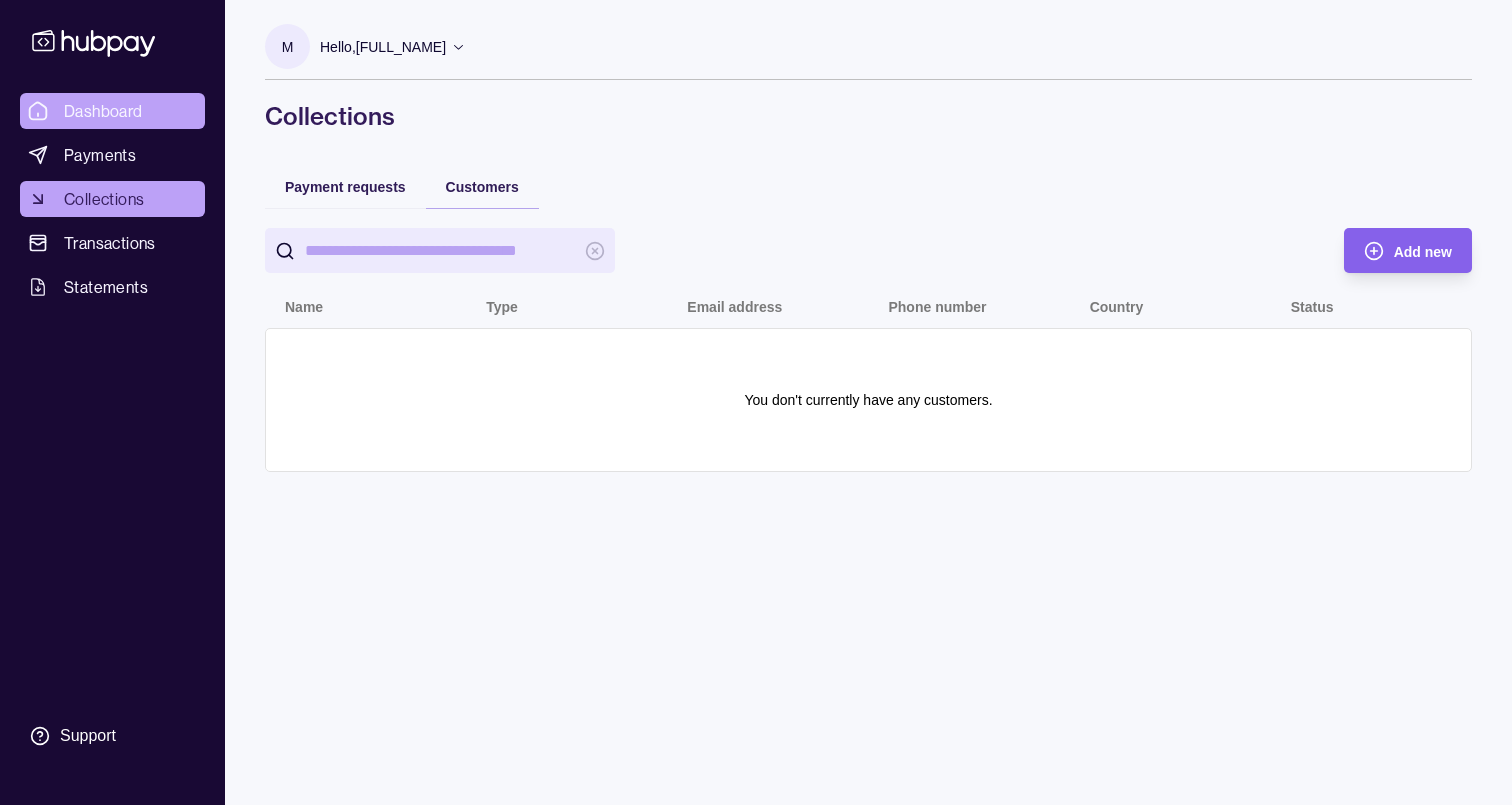 click on "Dashboard" at bounding box center [112, 111] 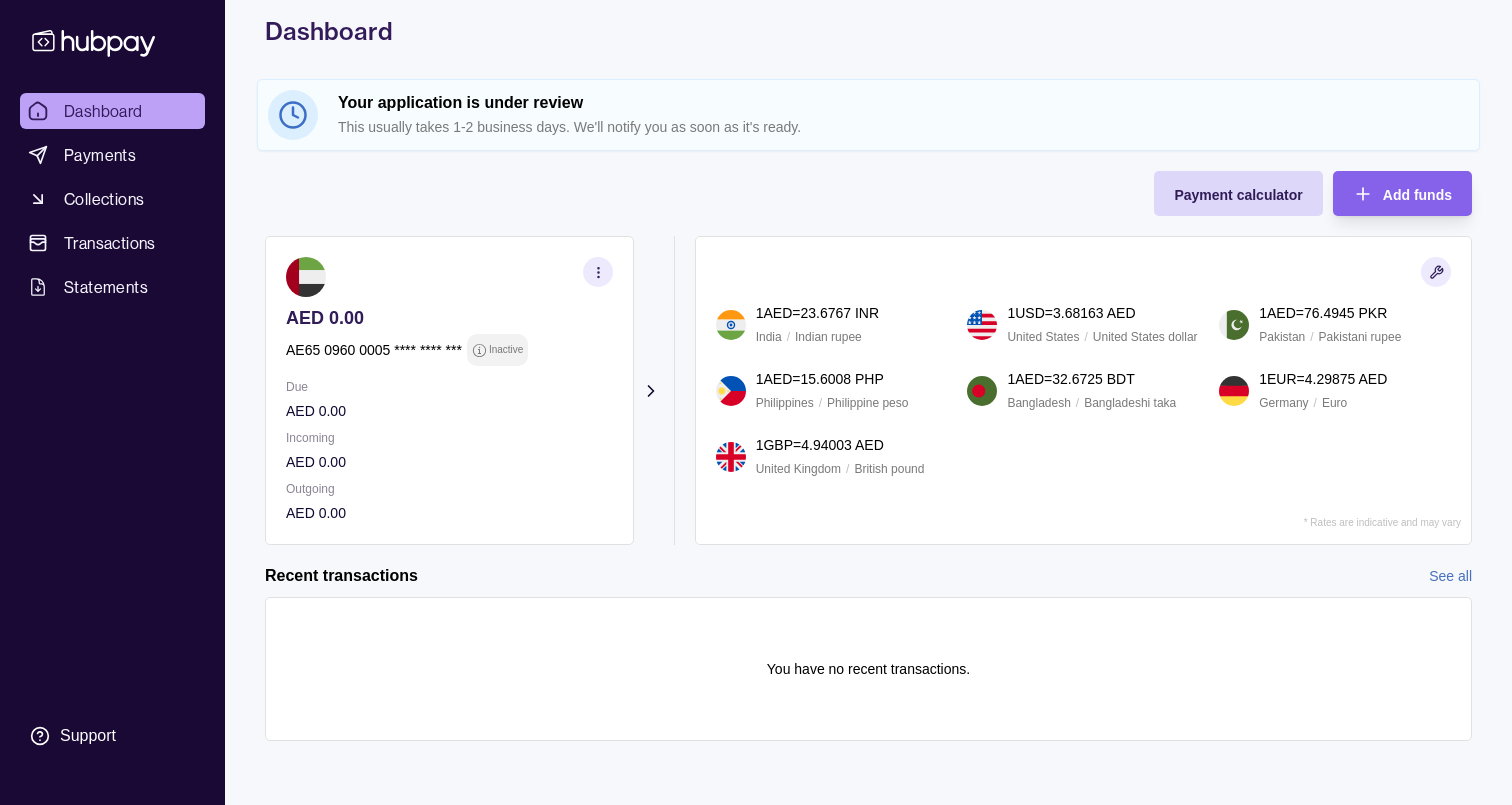 scroll, scrollTop: 85, scrollLeft: 0, axis: vertical 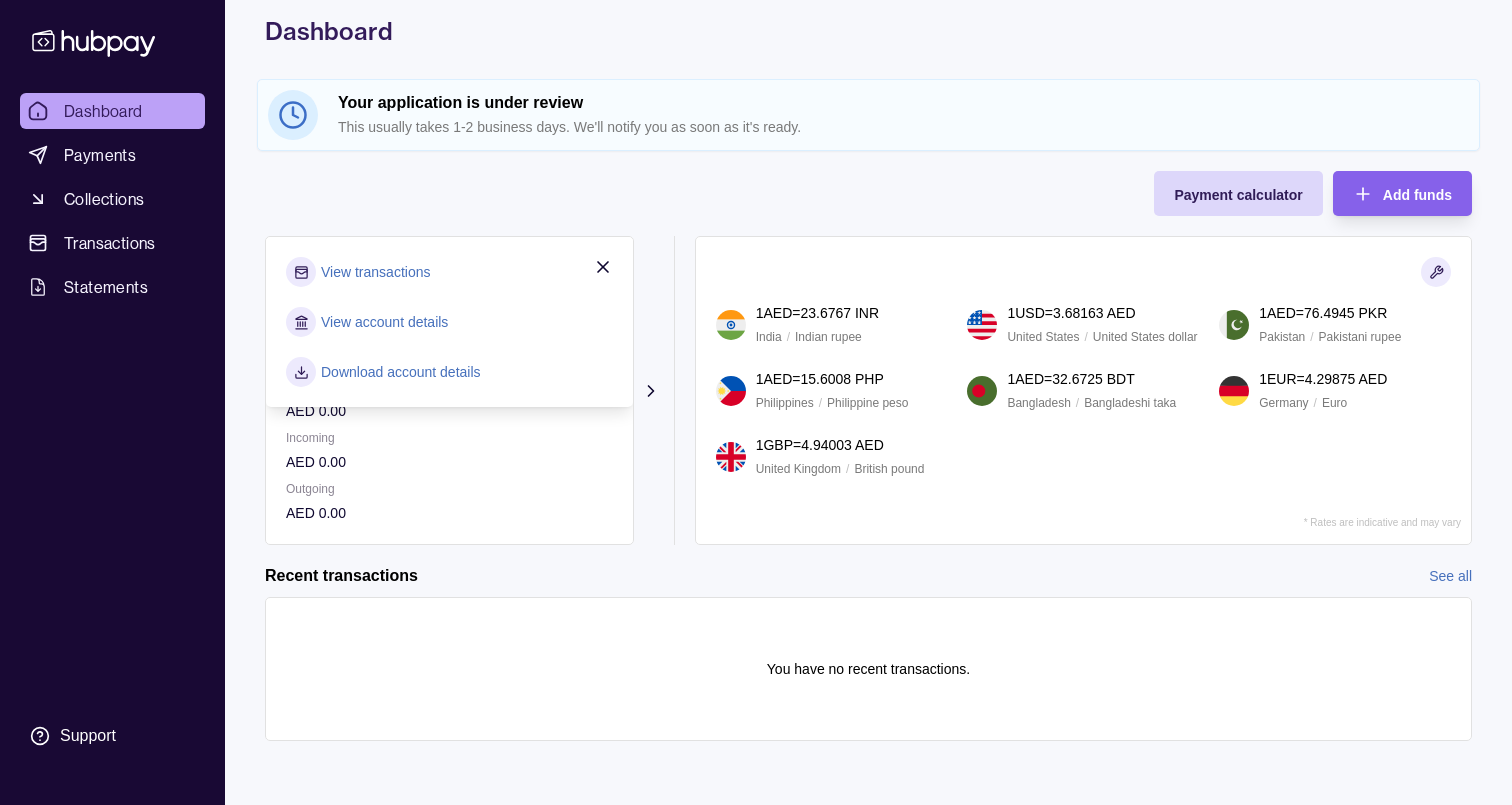 click on "Payment calculator Add funds AED 0.00 AE65 0960 0005 **** **** *** Inactive Due AED 0.00 Incoming AED 0.00 Outgoing AED 0.00 View transactions View account details Download account details Request new currencies 1  AED  =  23.6767   INR India / Indian rupee 1  USD  =  3.68163   AED United States / United States dollar 1  AED  =  76.4945   PKR Pakistan / Pakistani rupee 1  AED  =  15.6008   PHP Philippines / Philippine peso 1  AED  =  32.6725   BDT Bangladesh / Bangladeshi taka 1  EUR  =  4.29875   AED Germany / Euro 1  GBP  =  4.94003   AED United Kingdom / British pound * Rates are indicative and may vary" at bounding box center (868, 358) 